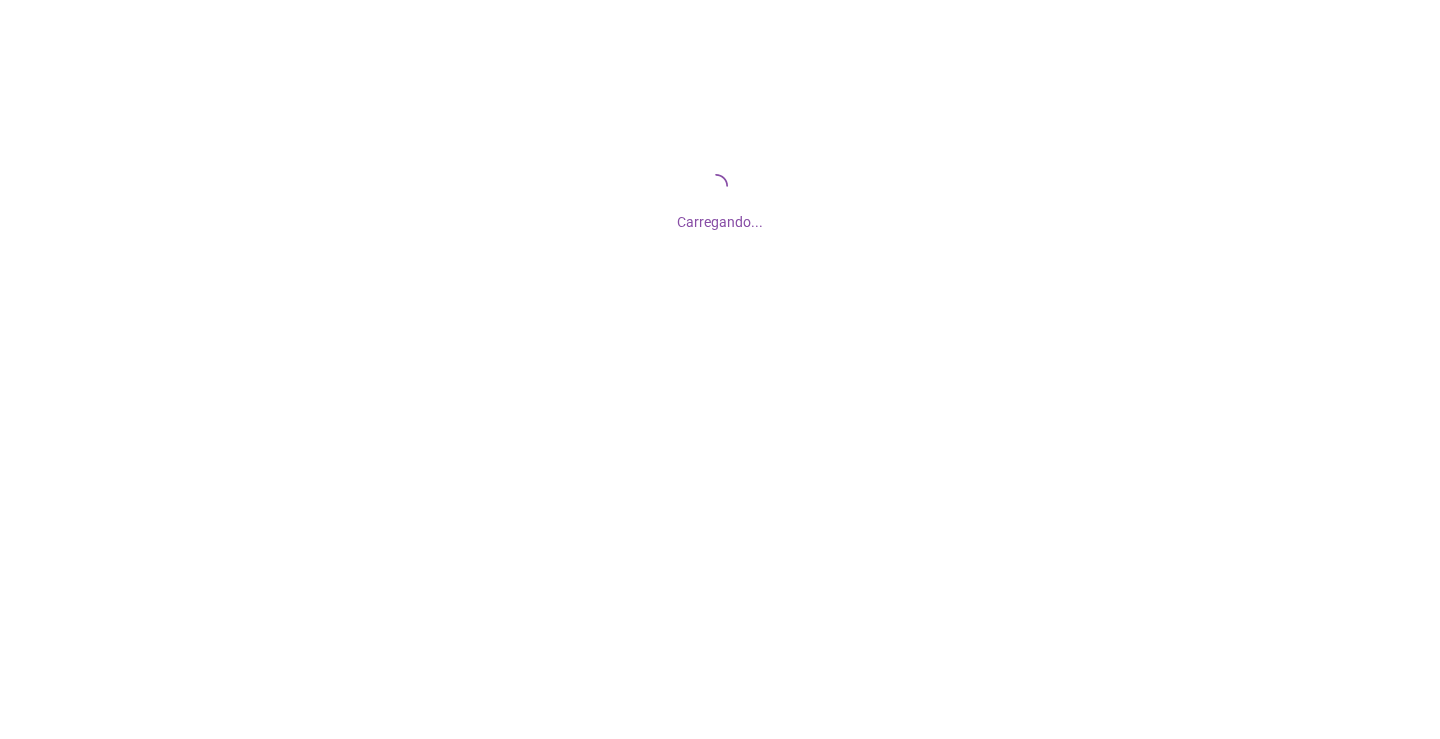 scroll, scrollTop: 0, scrollLeft: 0, axis: both 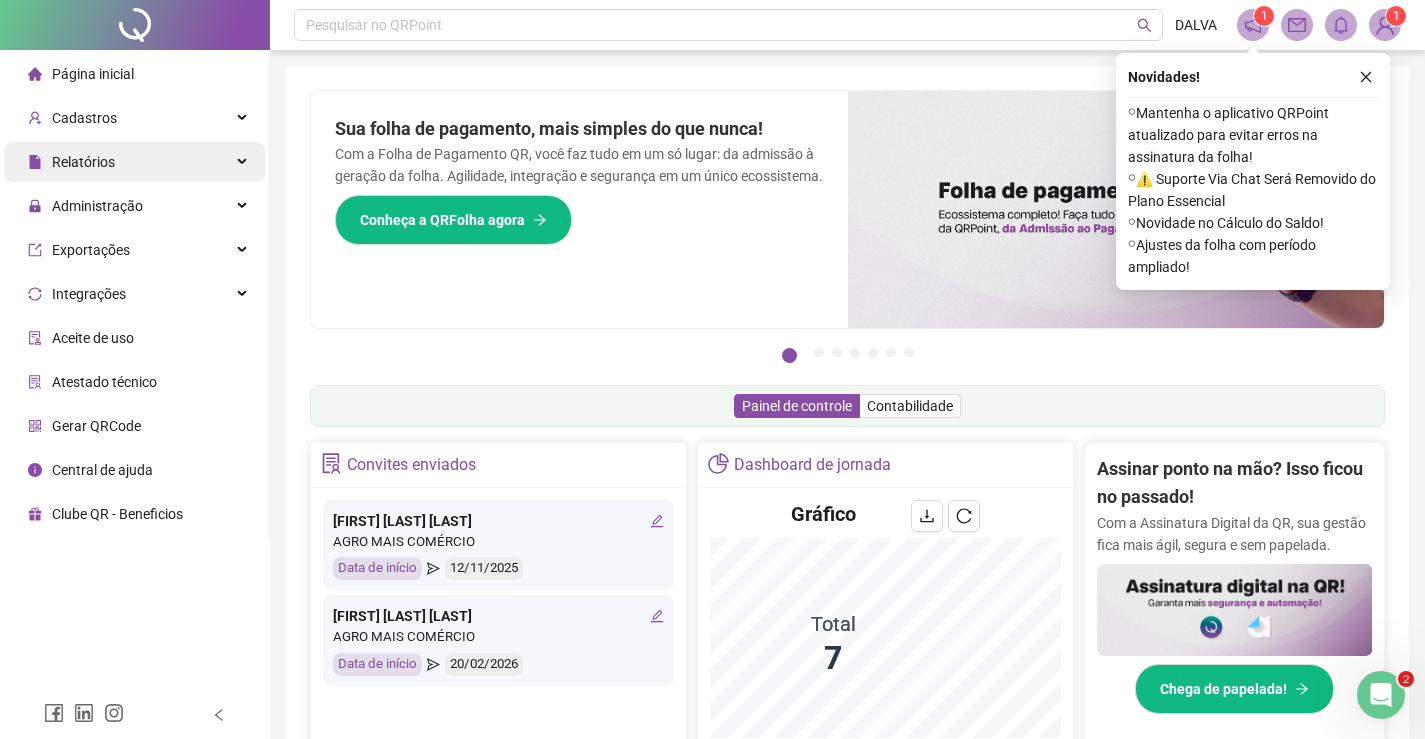 click on "Relatórios" at bounding box center [134, 162] 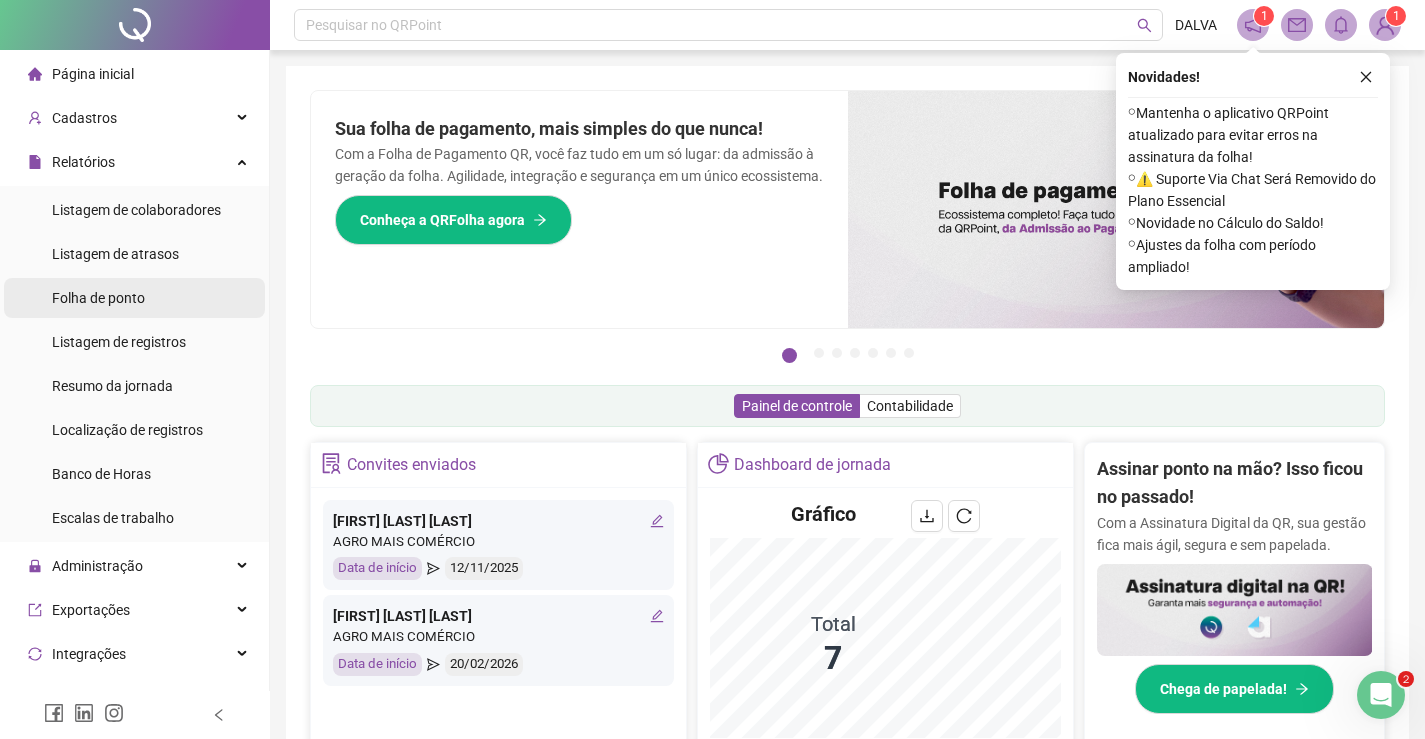 click on "Folha de ponto" at bounding box center [98, 298] 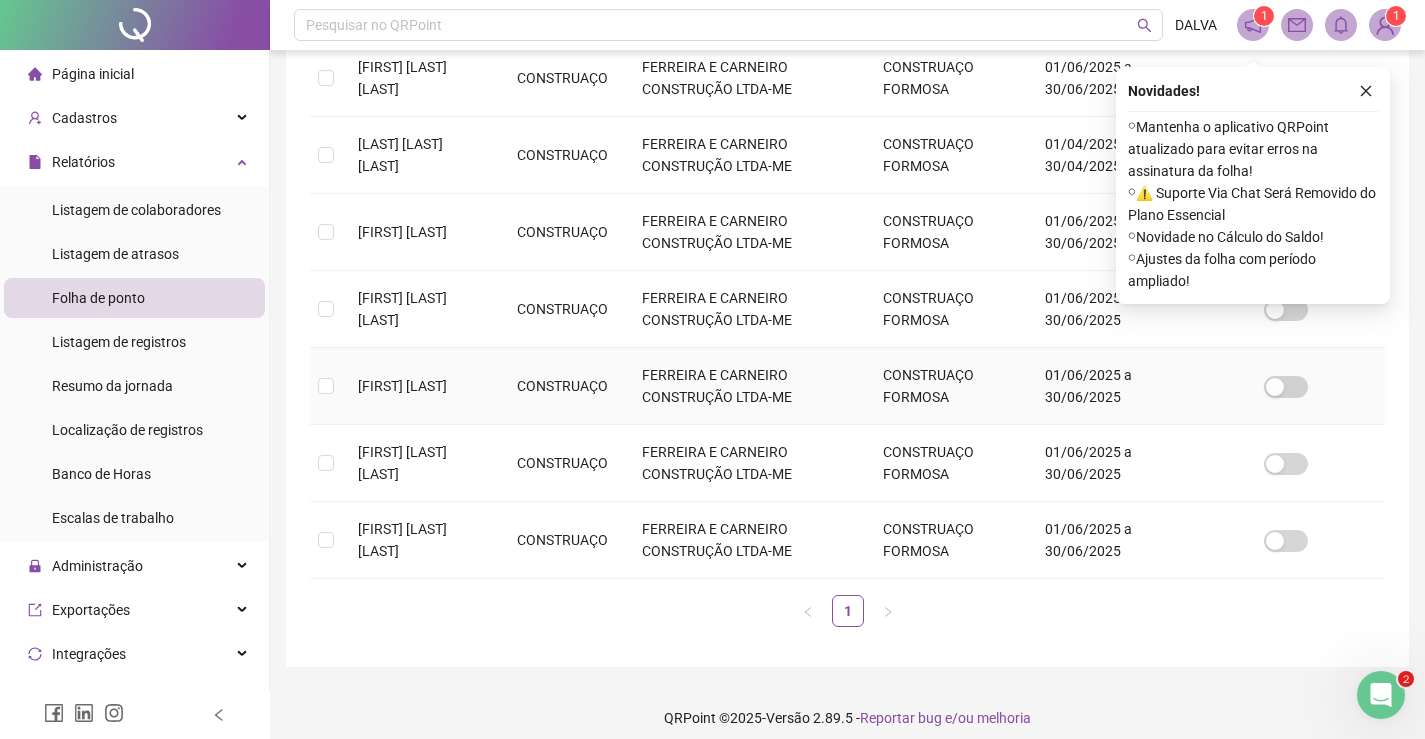 scroll, scrollTop: 422, scrollLeft: 0, axis: vertical 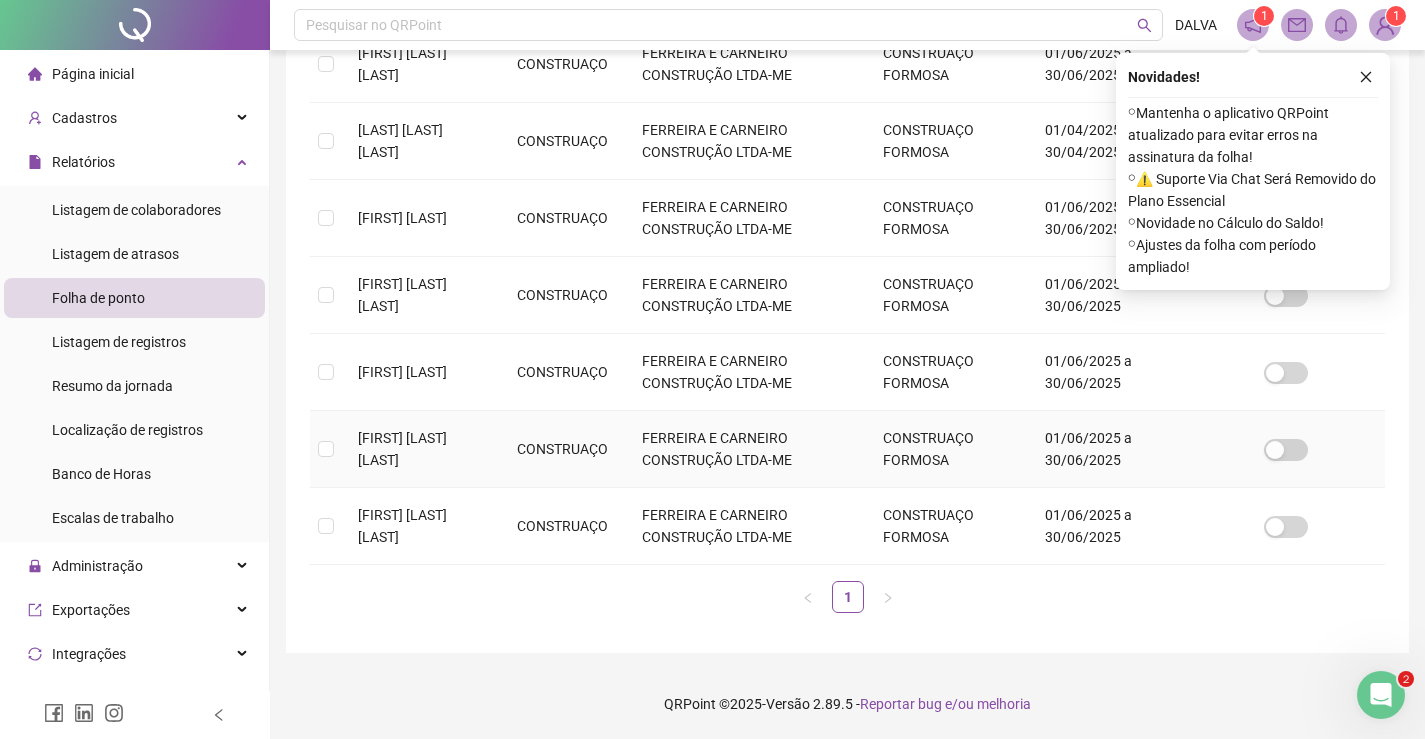 click on "[FIRST] [LAST] [LAST]" at bounding box center (402, 449) 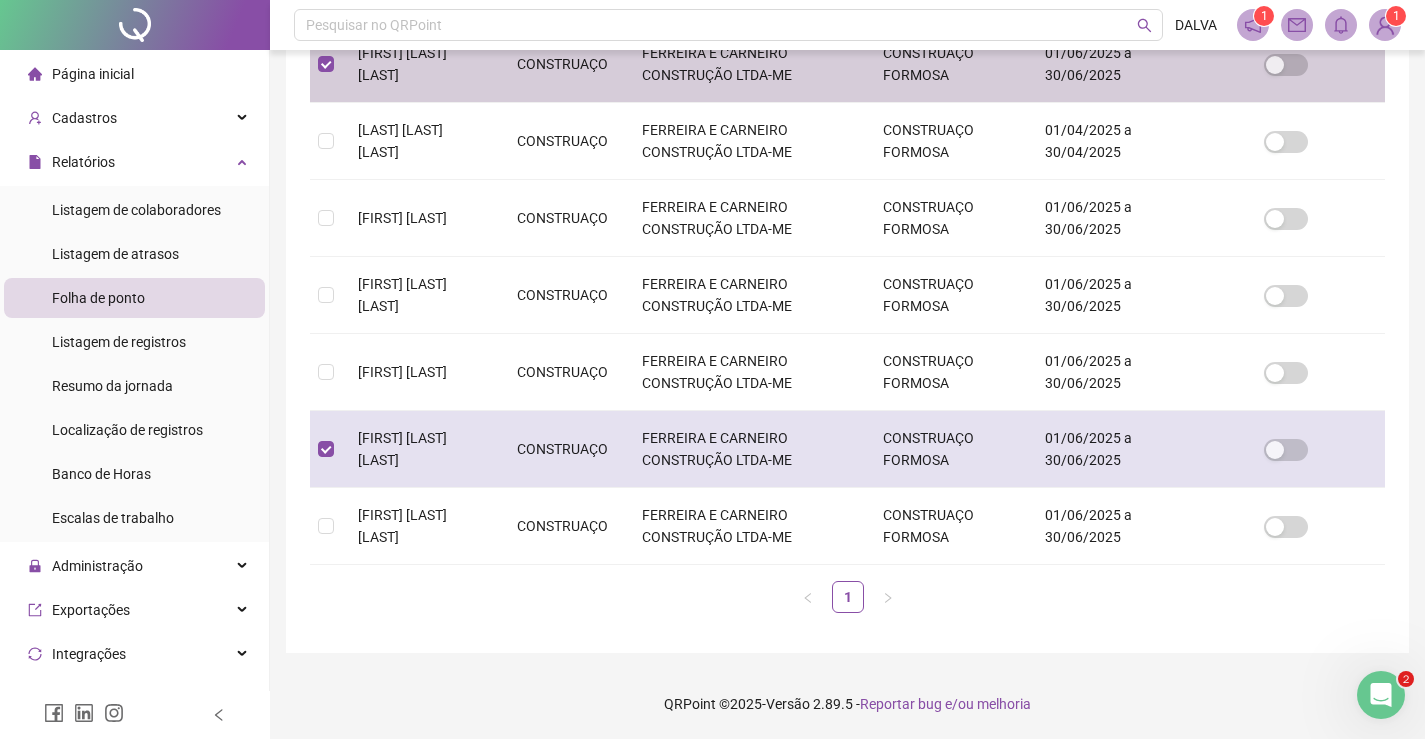 scroll, scrollTop: 40, scrollLeft: 0, axis: vertical 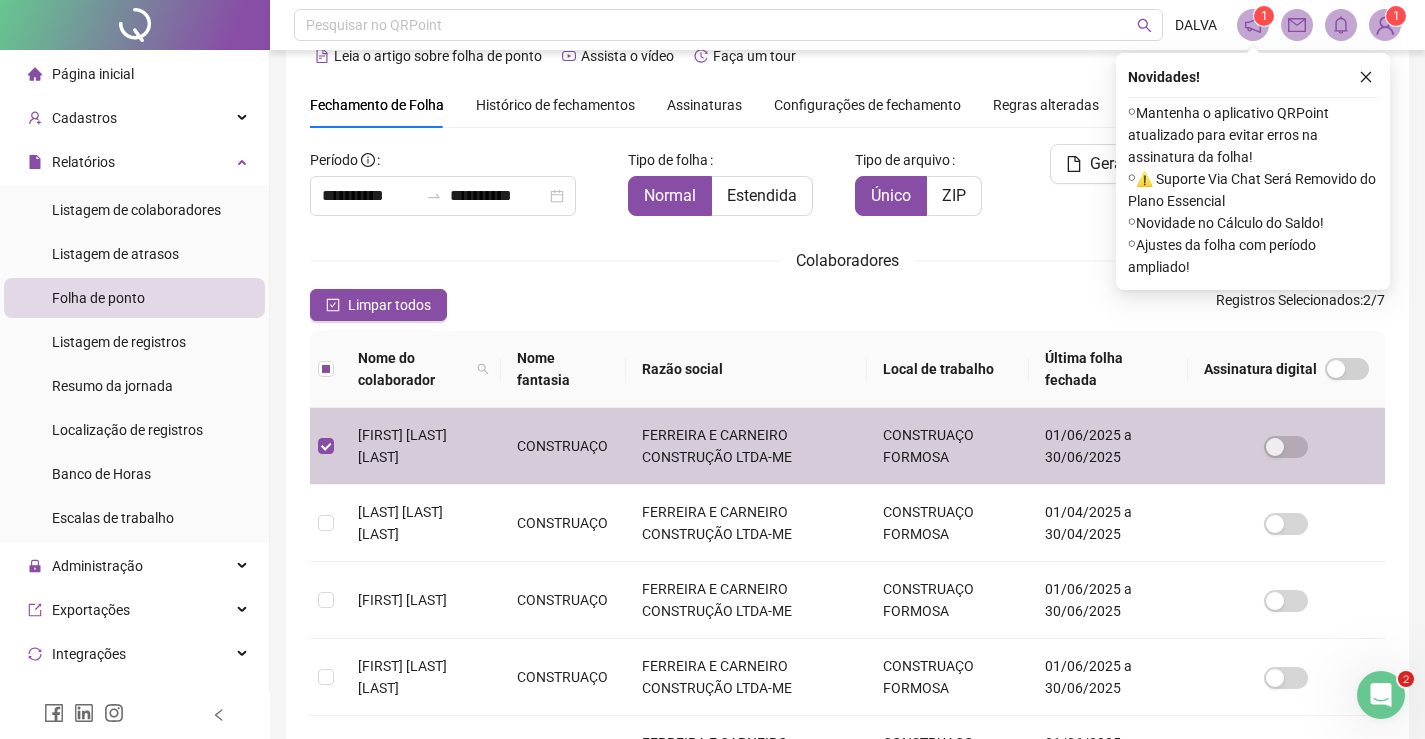 click on "[FIRST] [LAST] [LAST]" at bounding box center [402, 446] 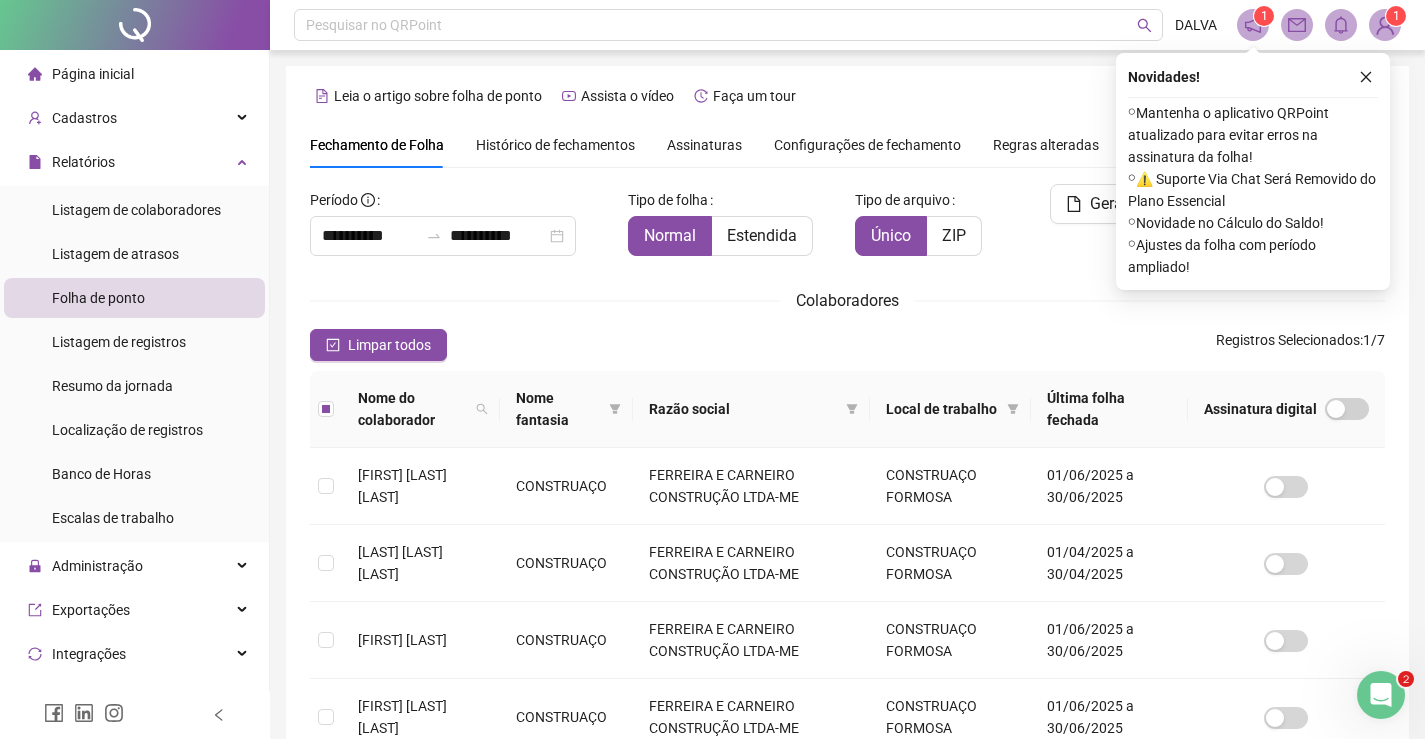 scroll, scrollTop: 40, scrollLeft: 0, axis: vertical 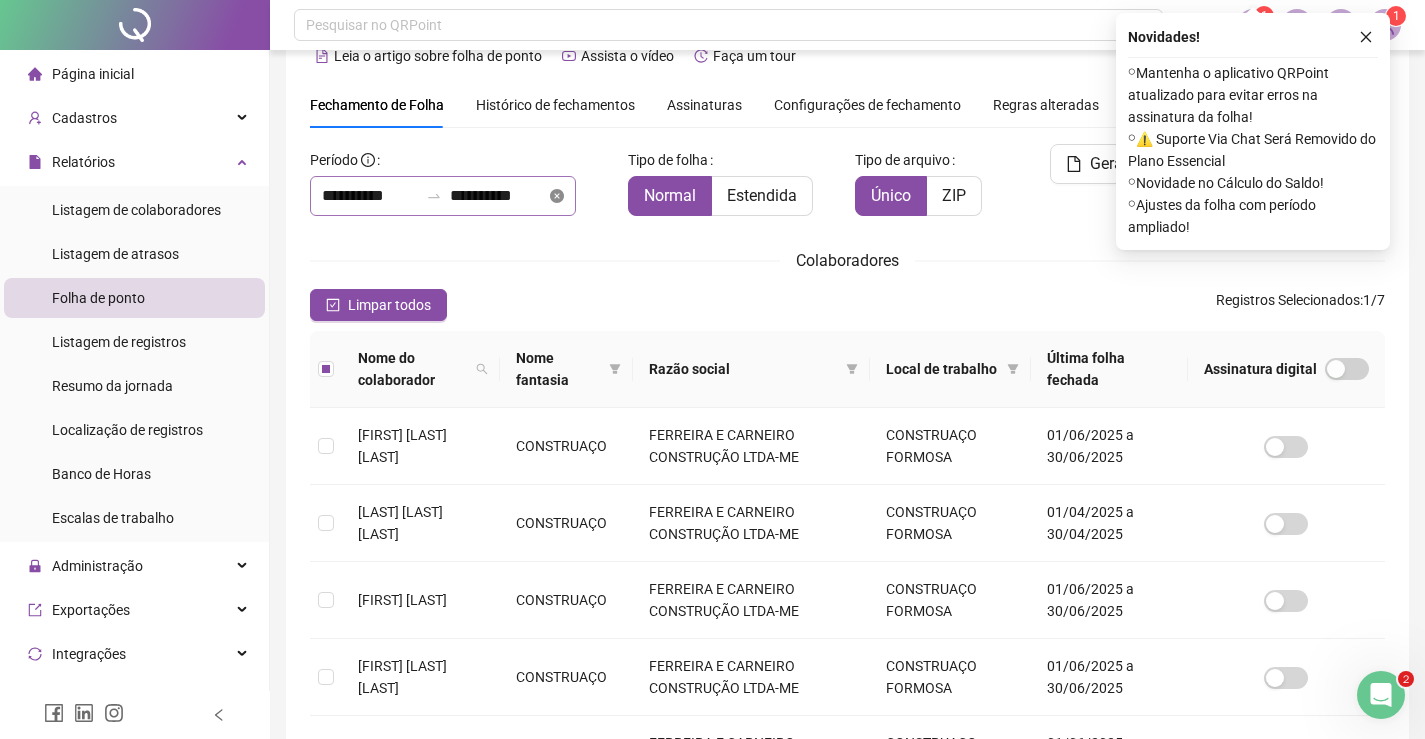 click 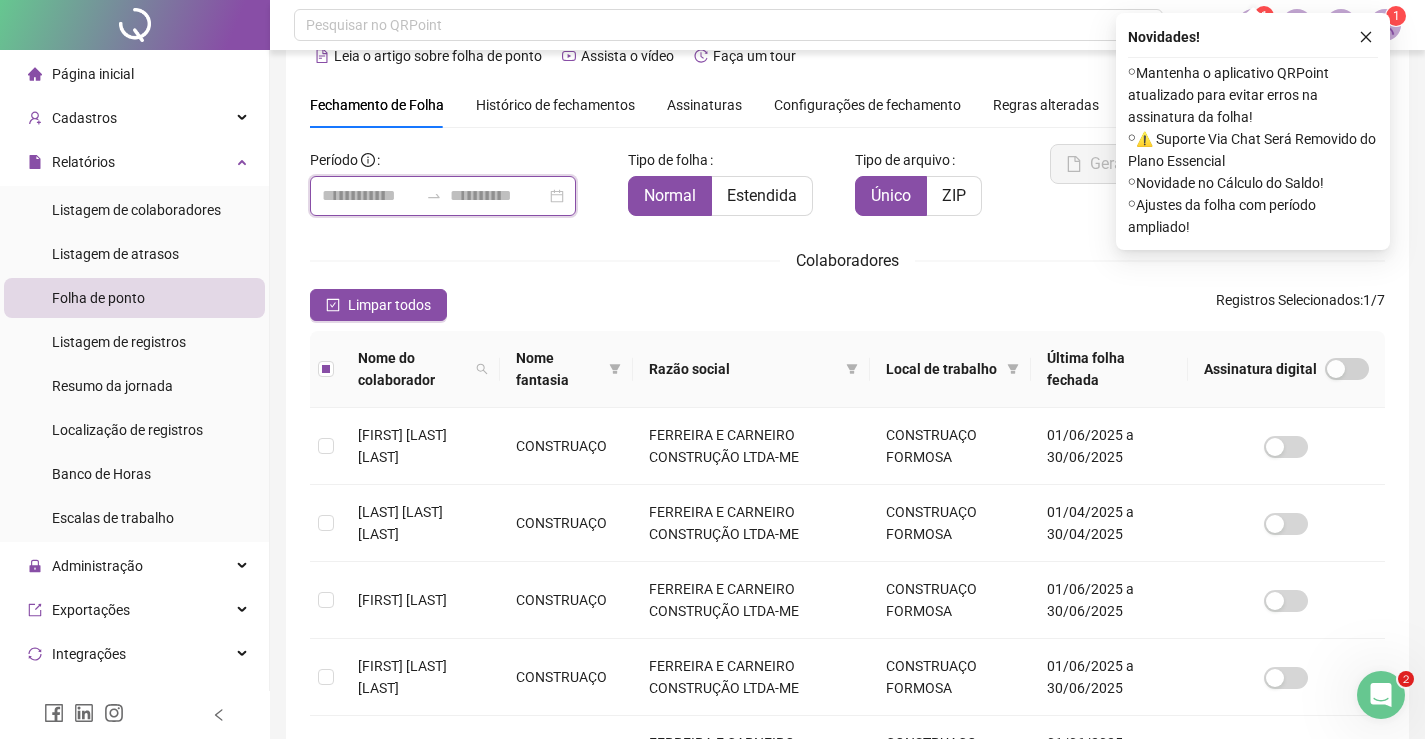 click at bounding box center (370, 196) 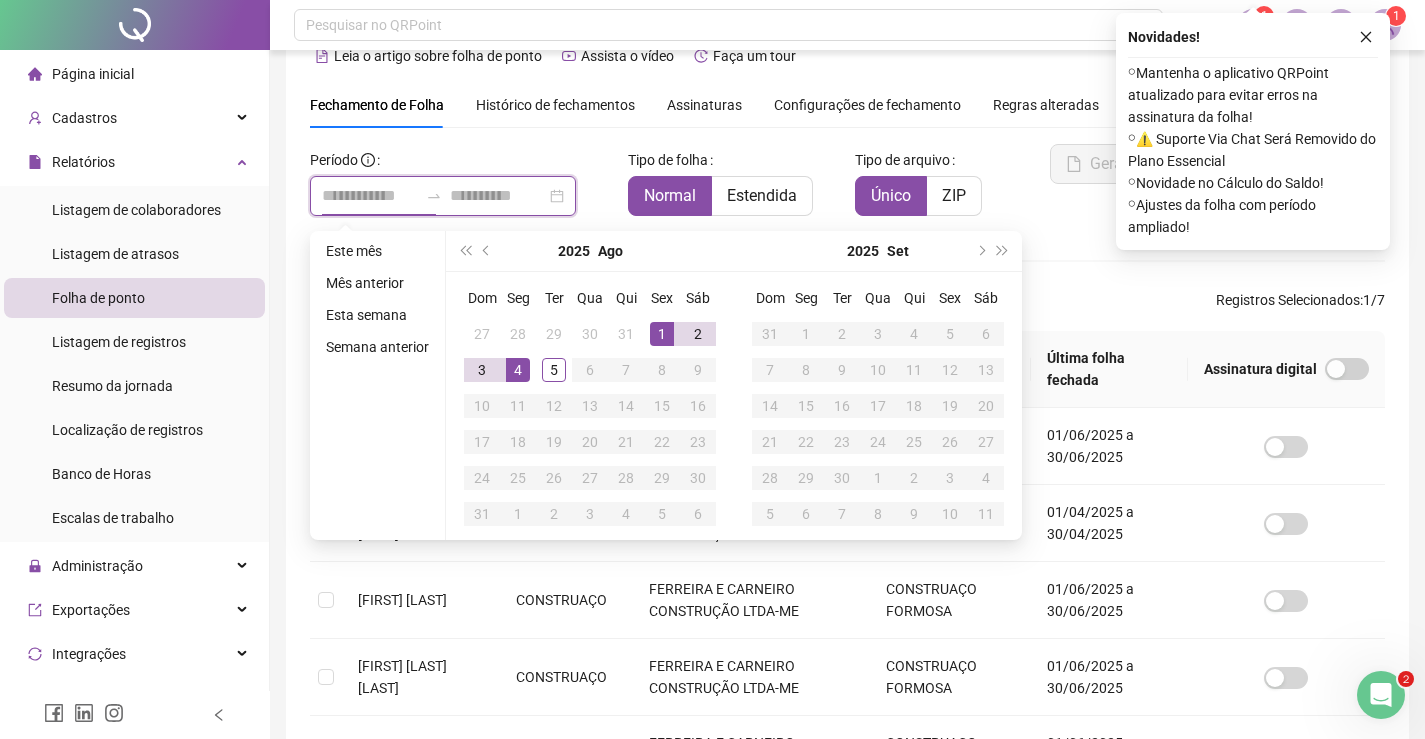 type on "**********" 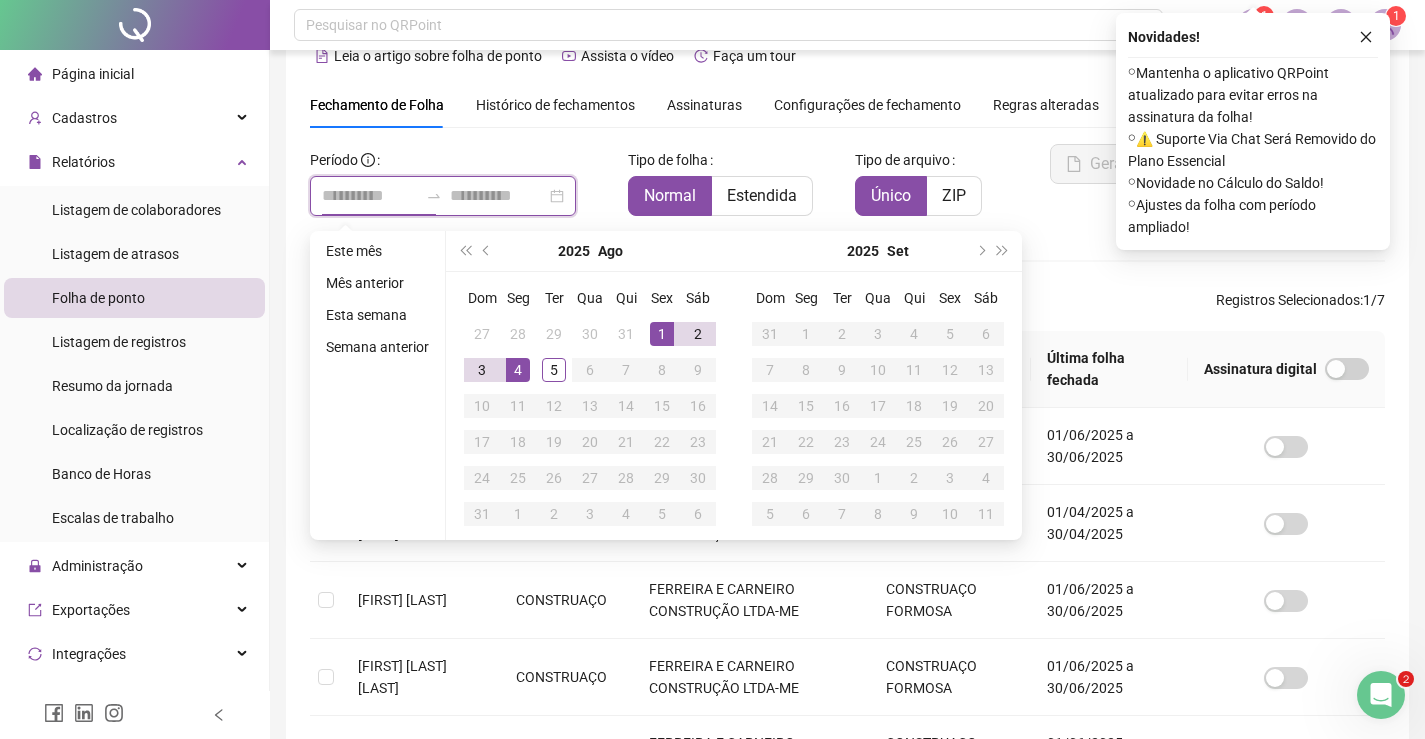 type 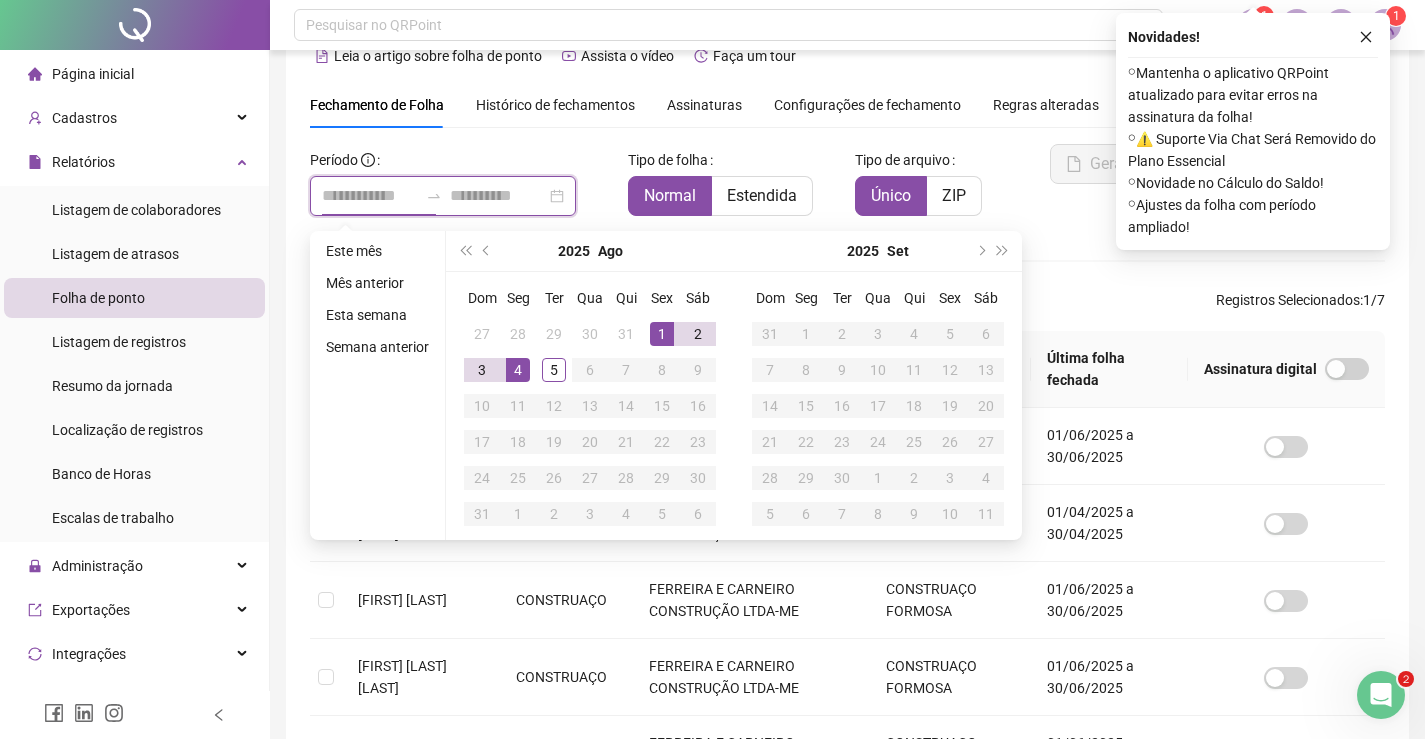 type on "**********" 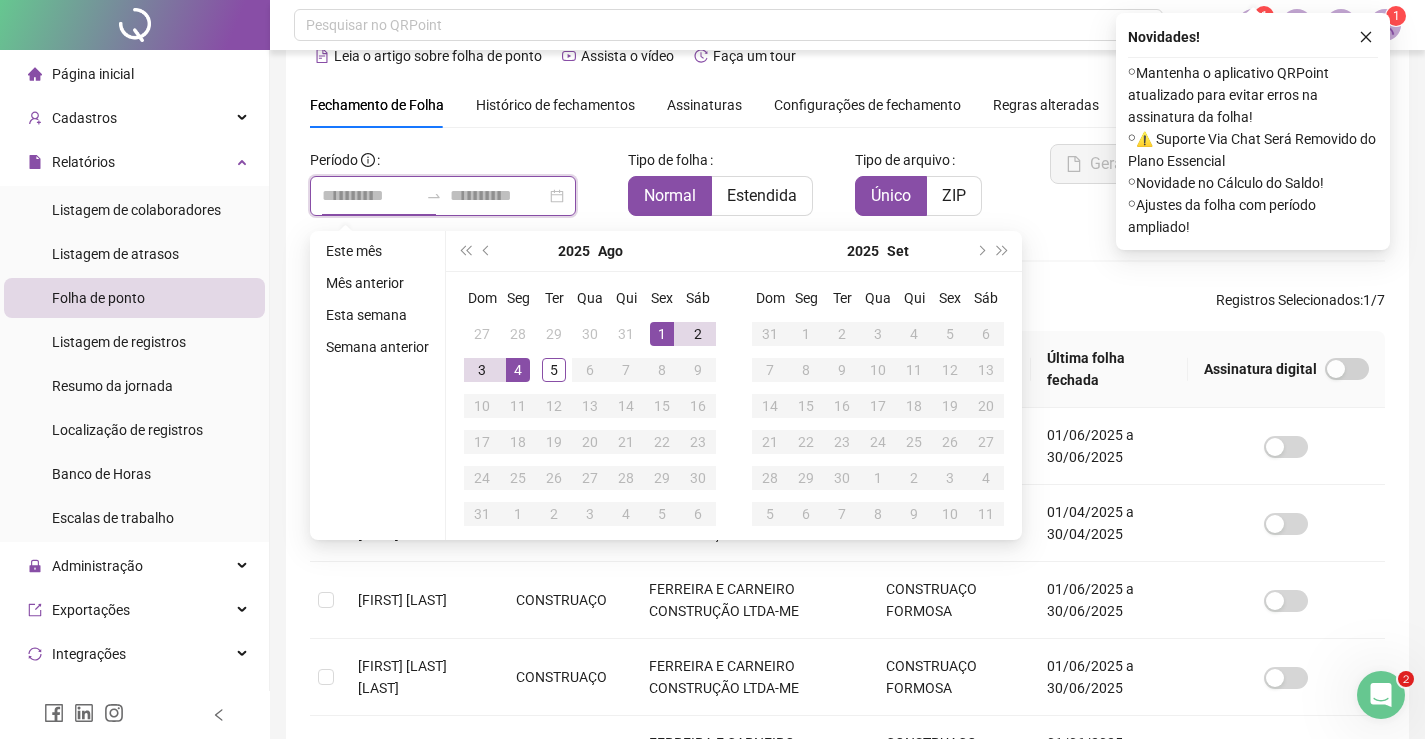 type 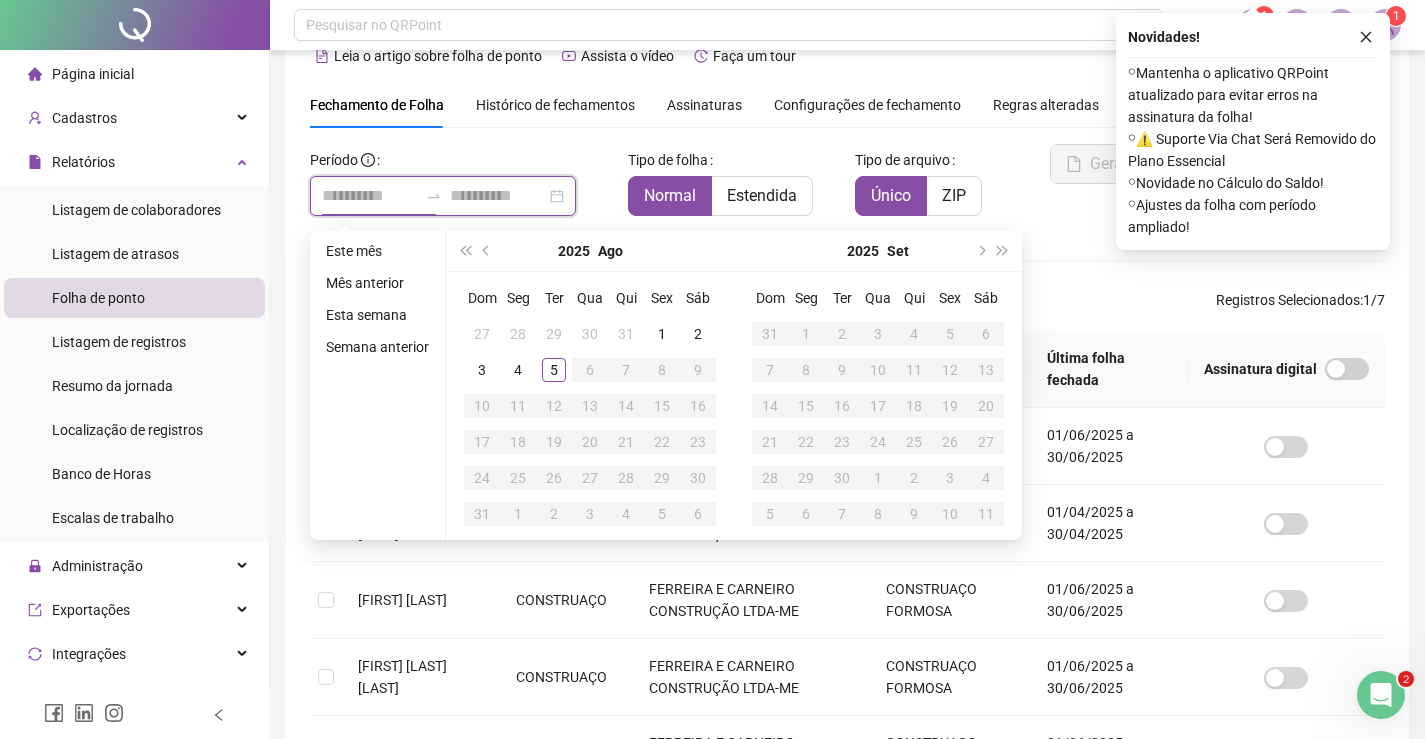 type on "**********" 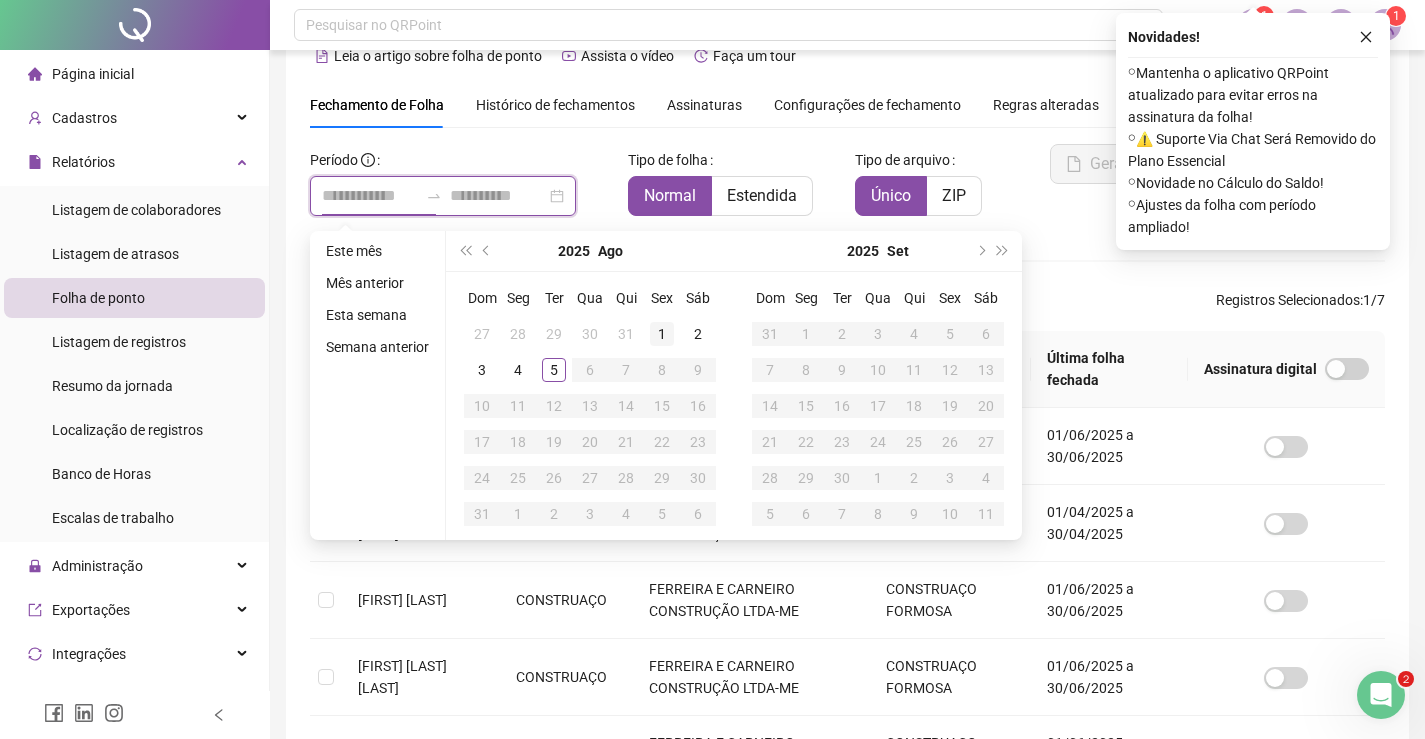 type on "**********" 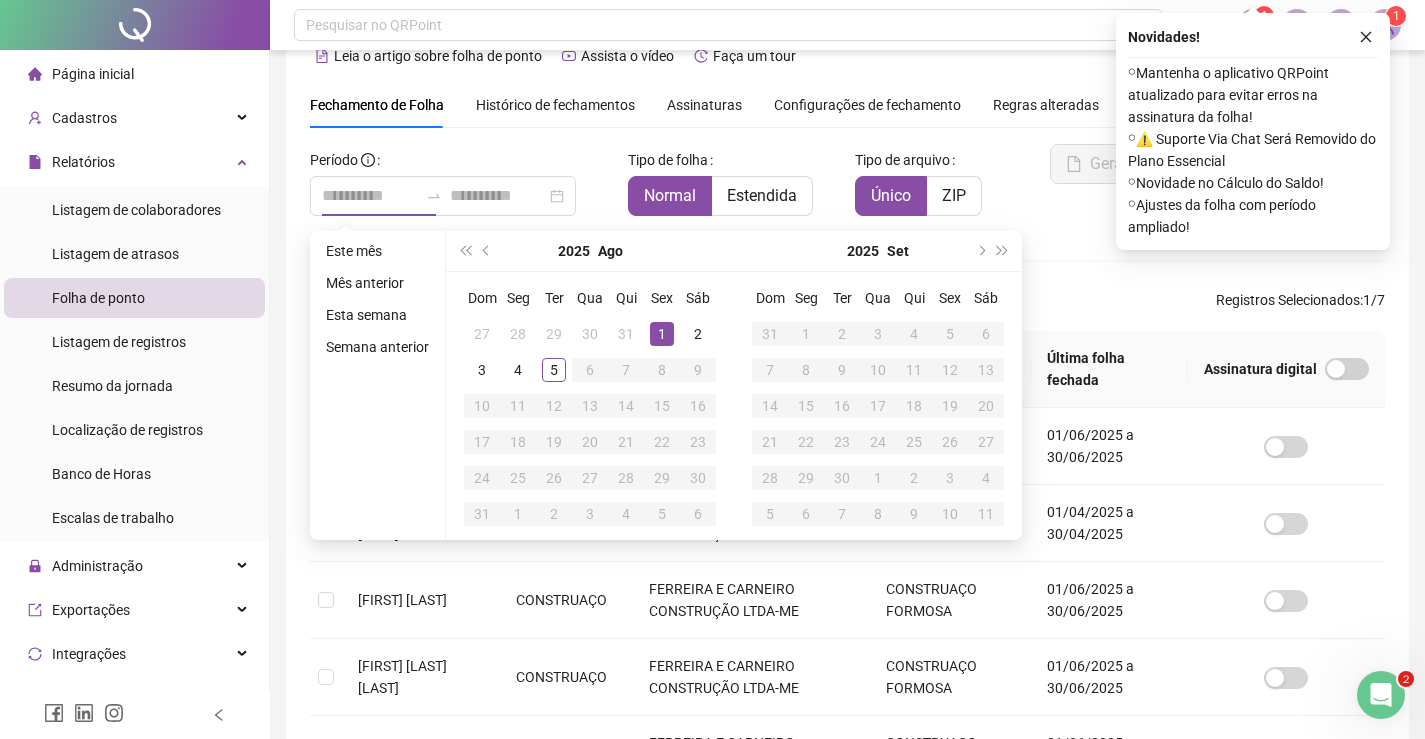 click on "1" at bounding box center [662, 334] 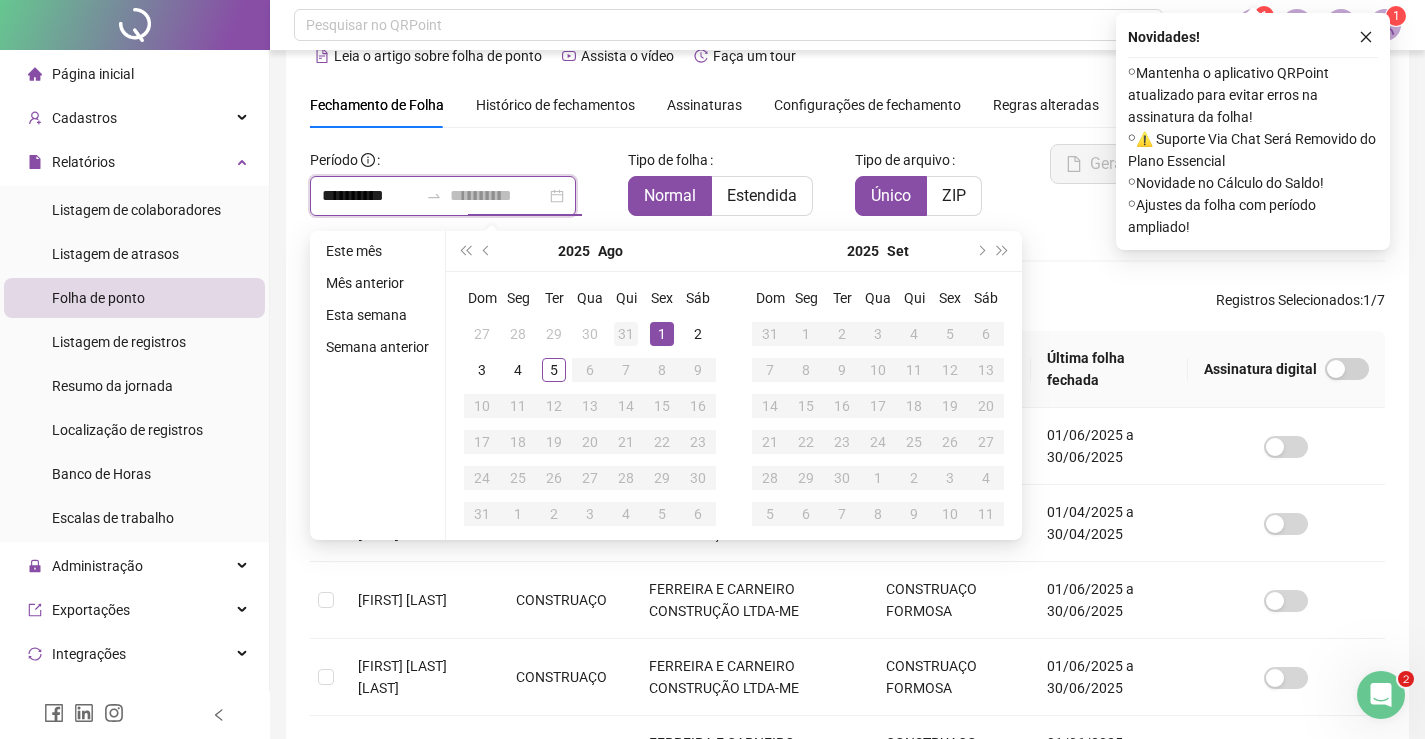 type on "**********" 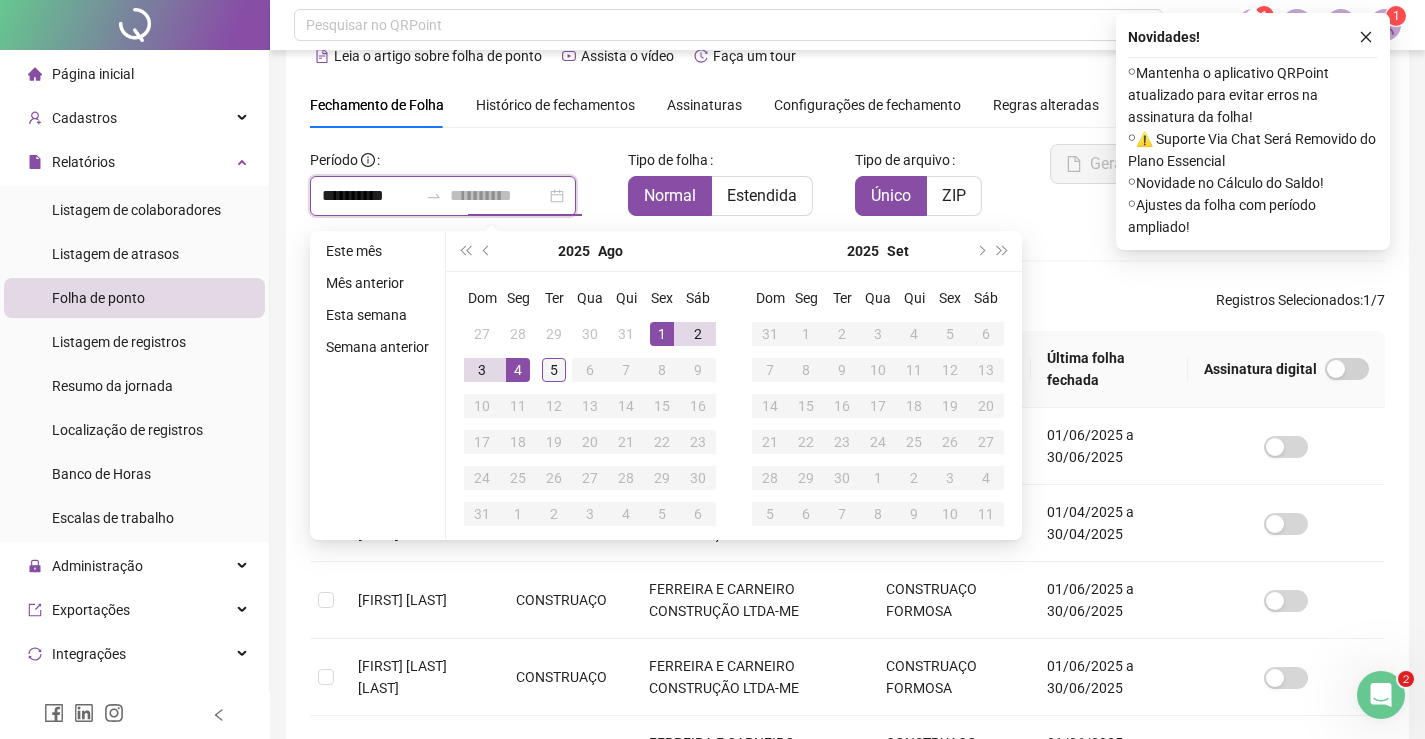 type on "**********" 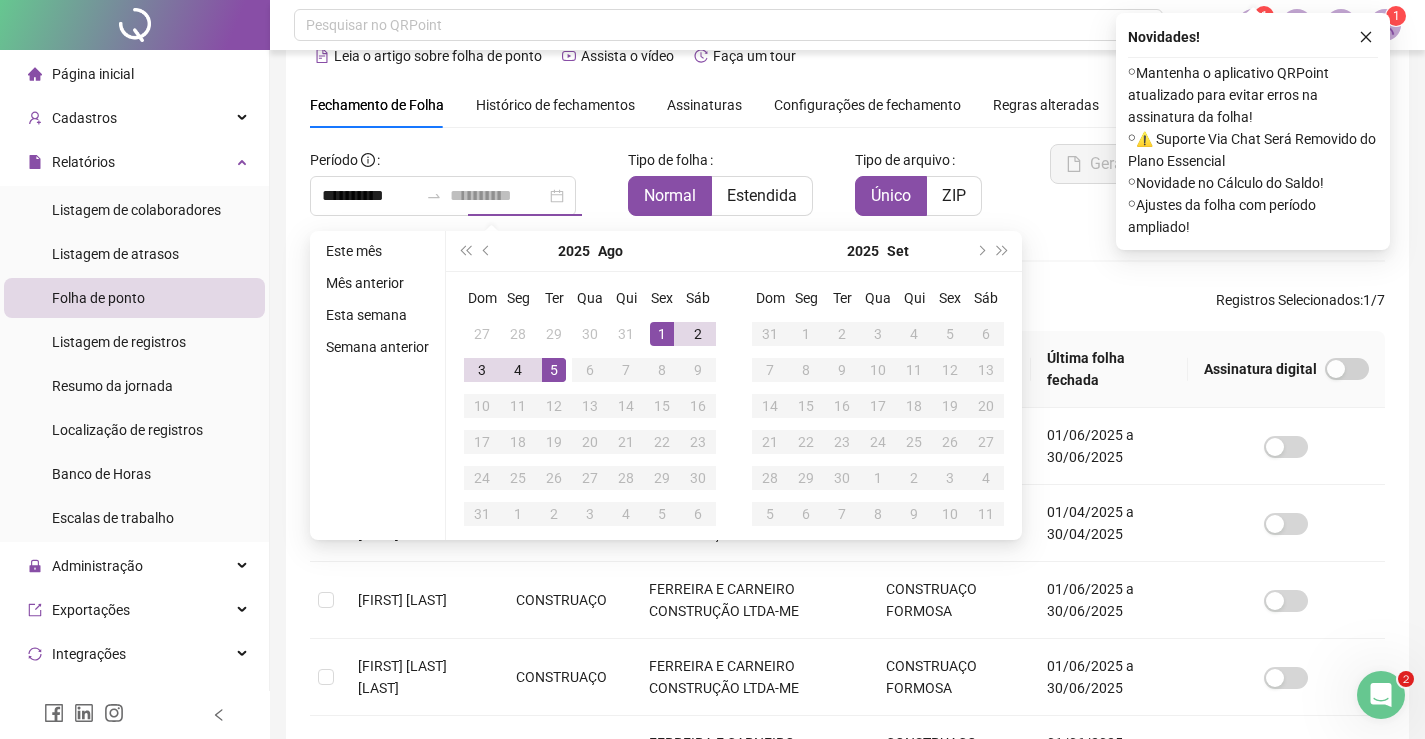 click on "5" at bounding box center [554, 370] 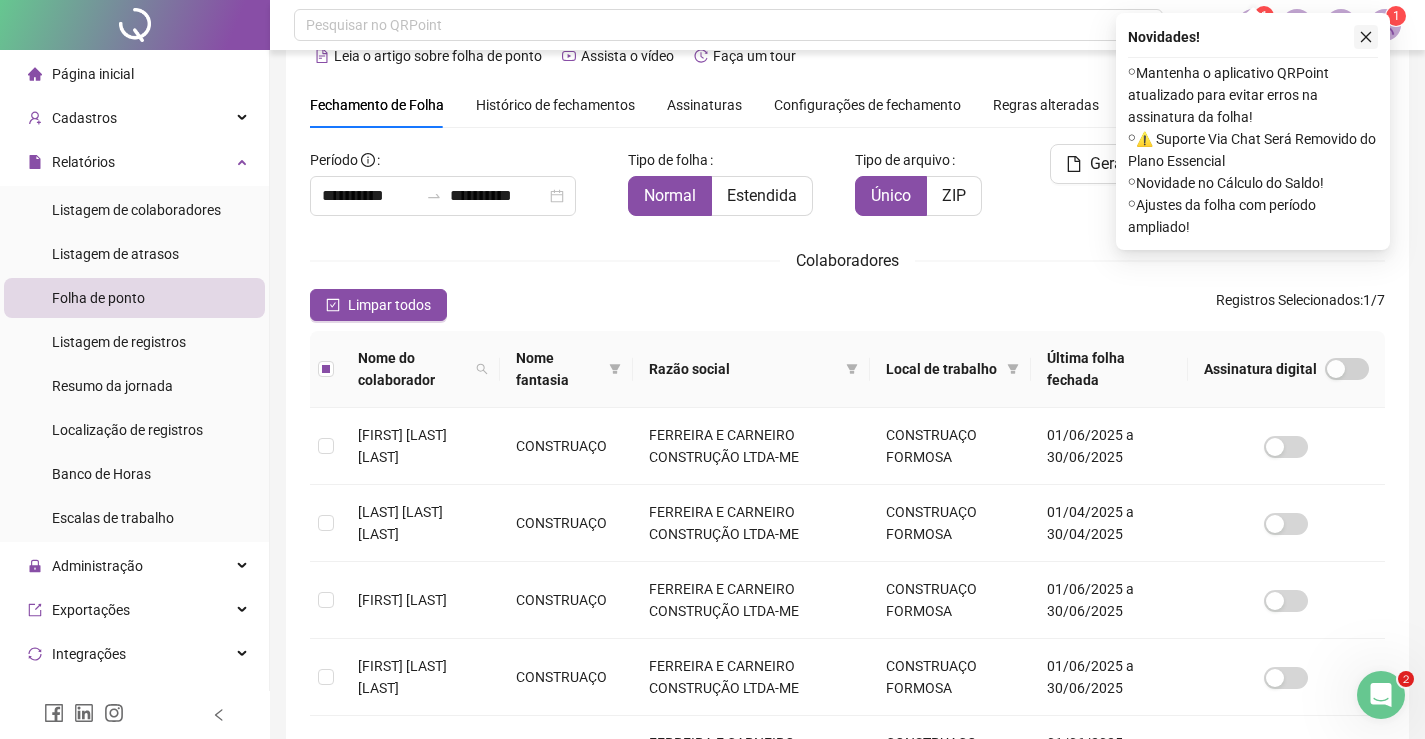 click 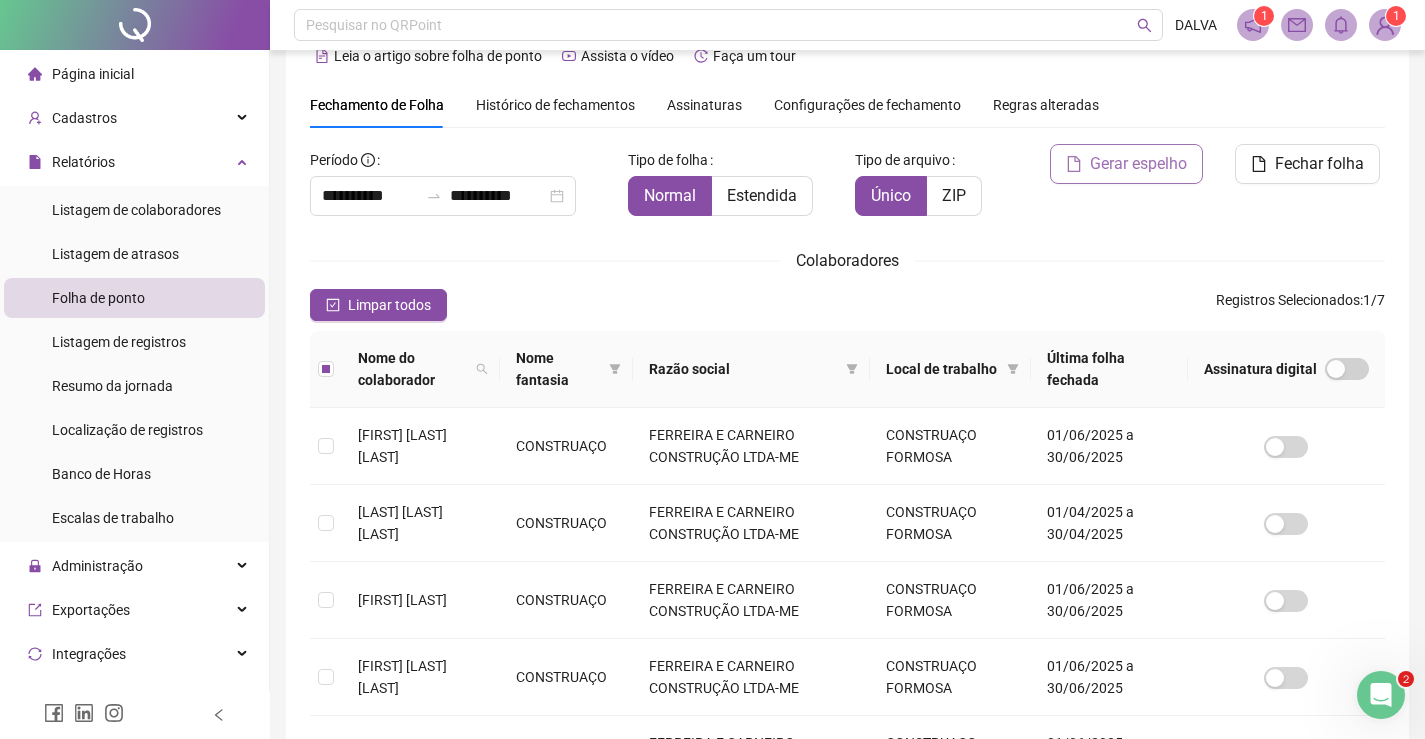 click on "Gerar espelho" at bounding box center (1138, 164) 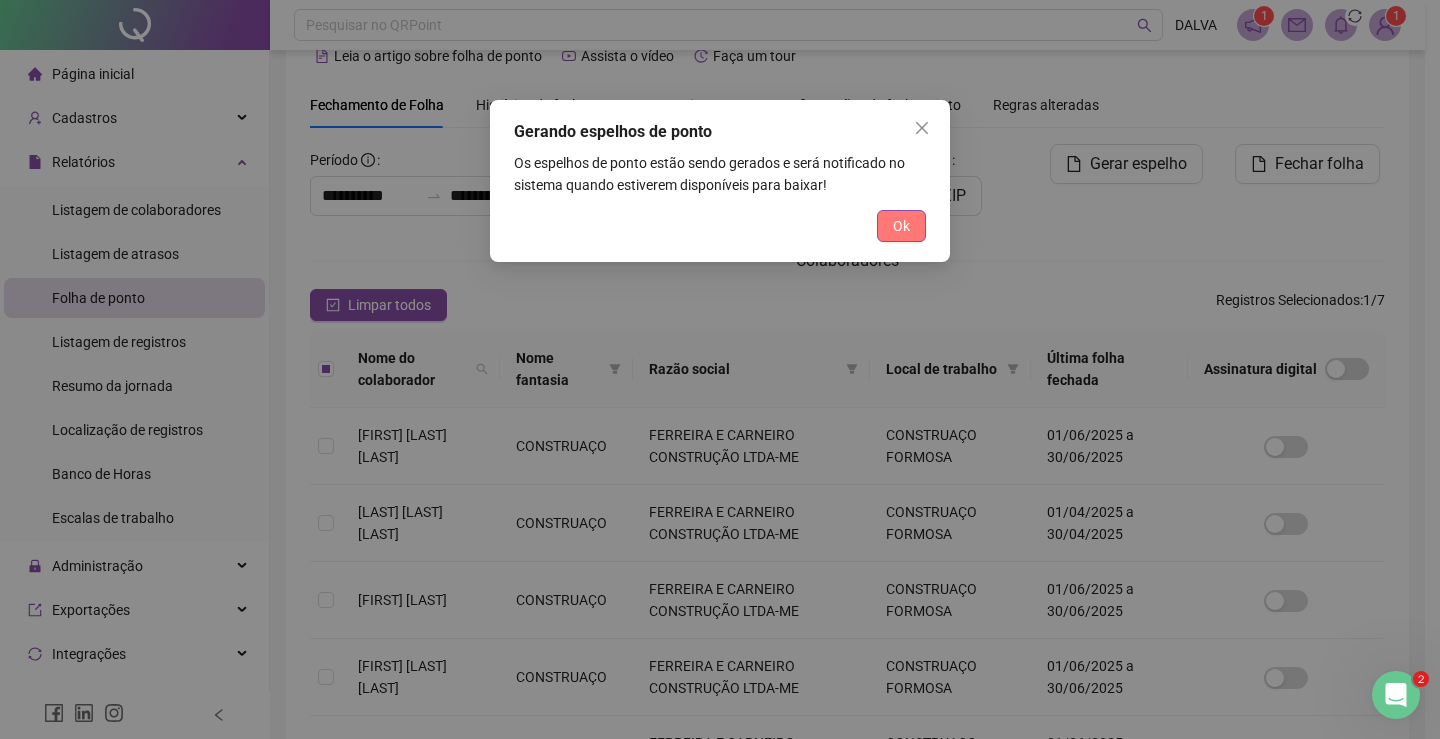 click on "Ok" at bounding box center (901, 226) 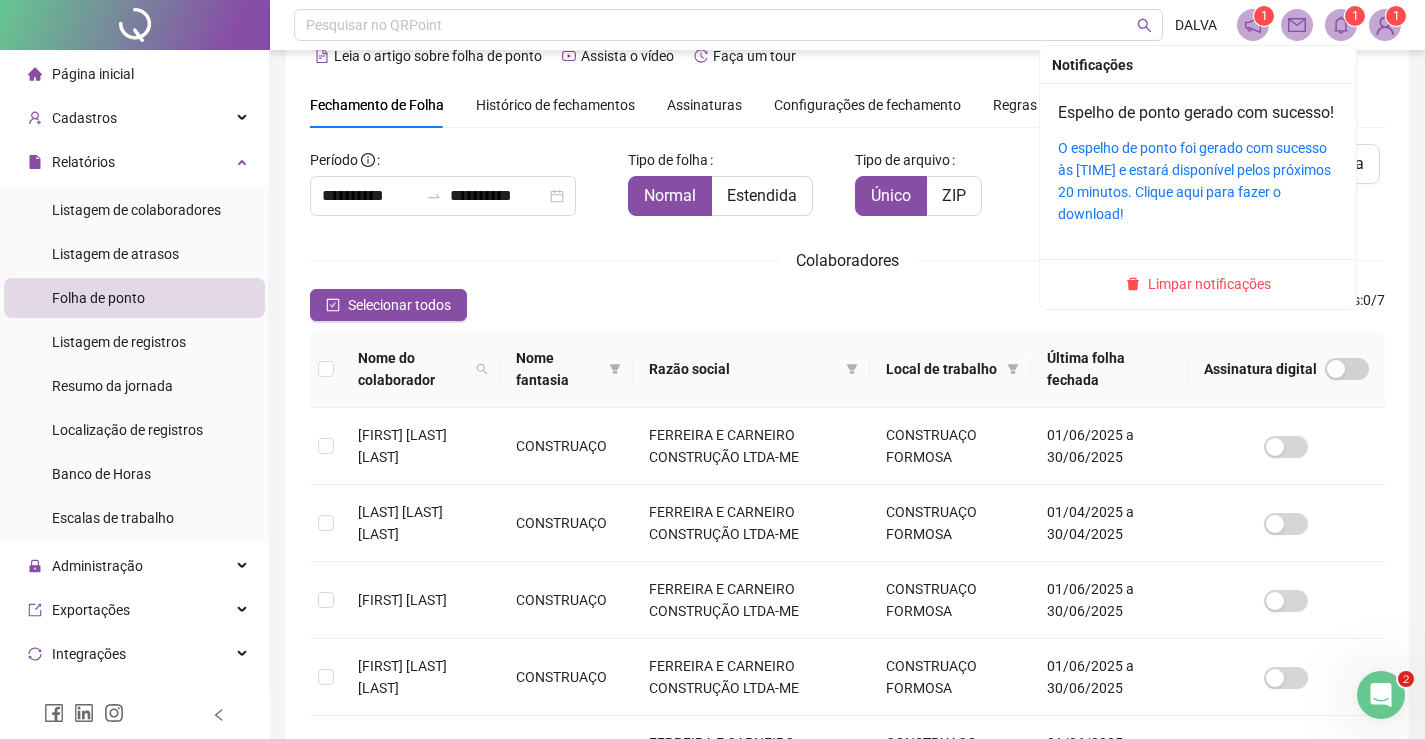 click 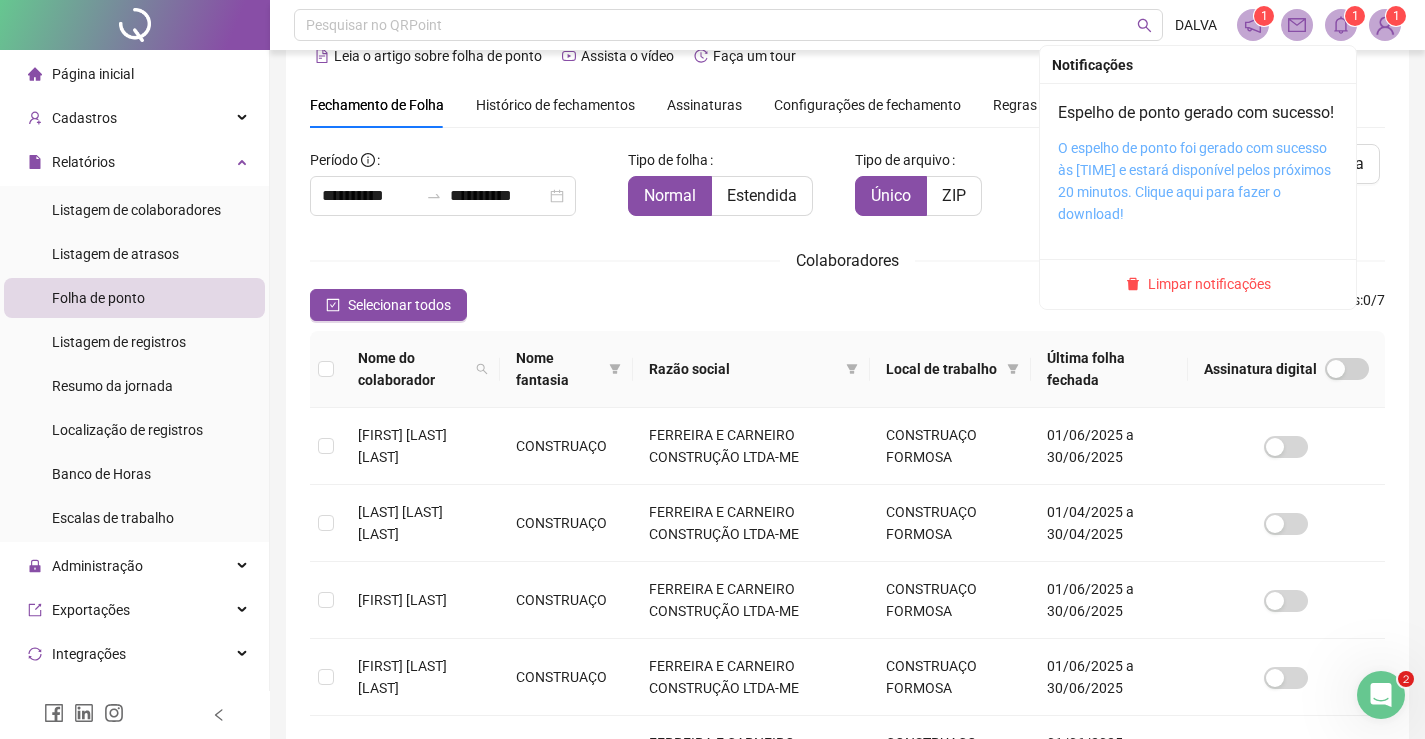 click on "O espelho de ponto foi gerado com sucesso às [TIME] e estará disponível pelos próximos 20 minutos.
Clique aqui para fazer o download!" at bounding box center [1194, 181] 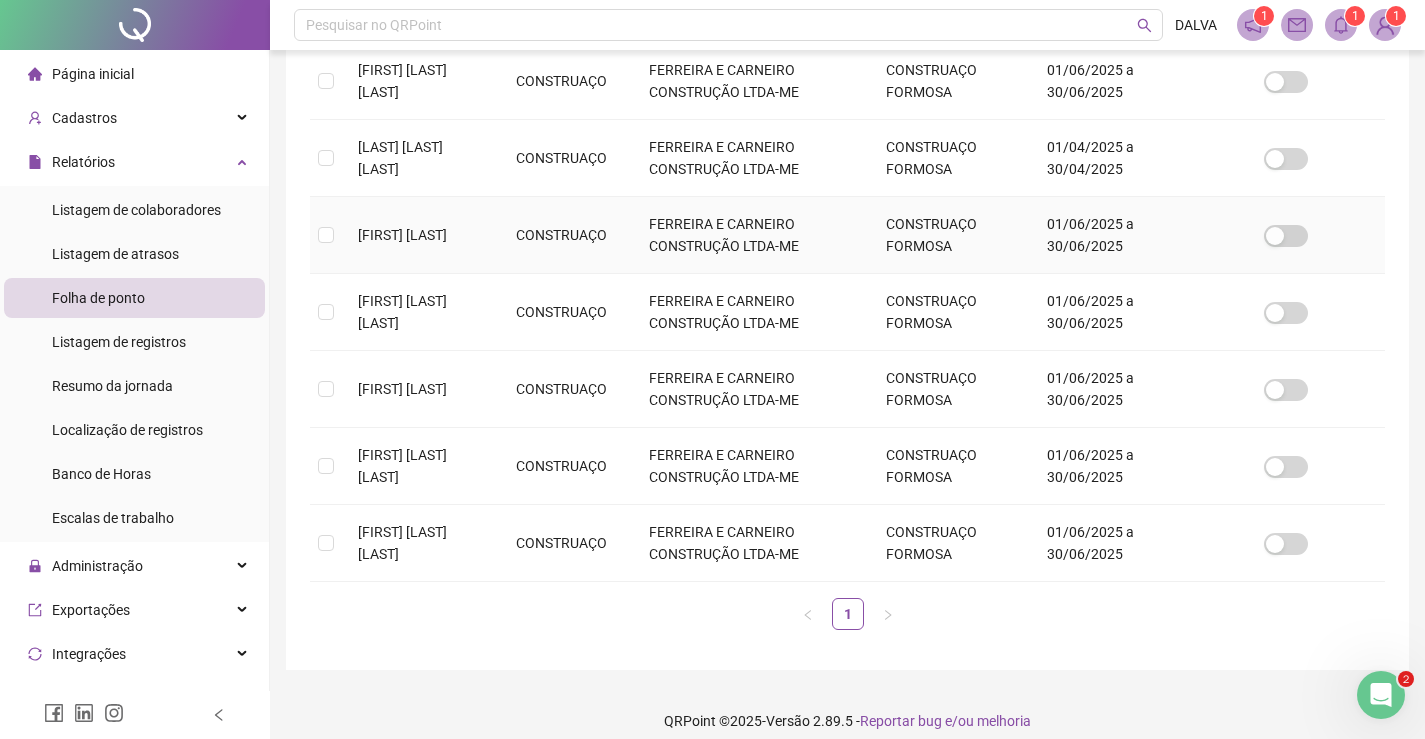 scroll, scrollTop: 422, scrollLeft: 0, axis: vertical 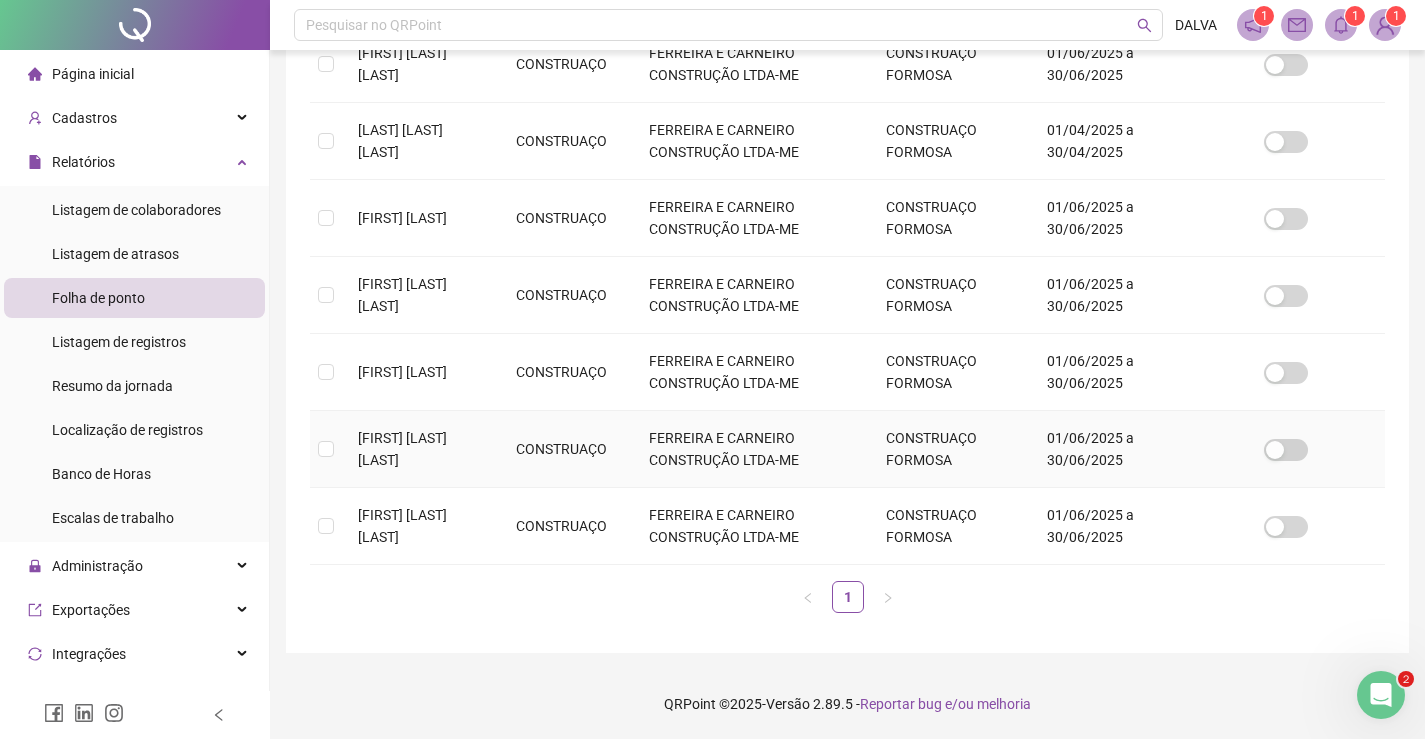 click on "[FIRST] [LAST] [LAST]" at bounding box center [421, 449] 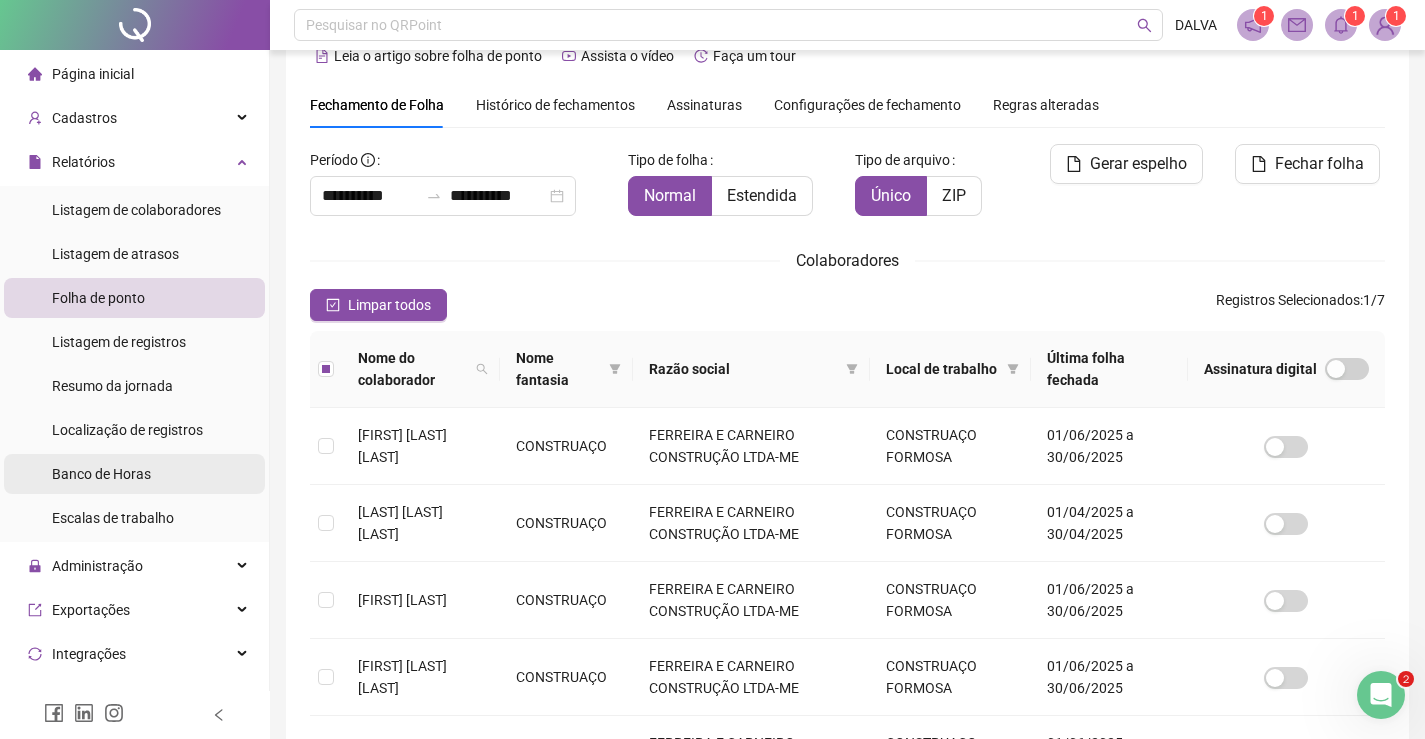 scroll, scrollTop: 100, scrollLeft: 0, axis: vertical 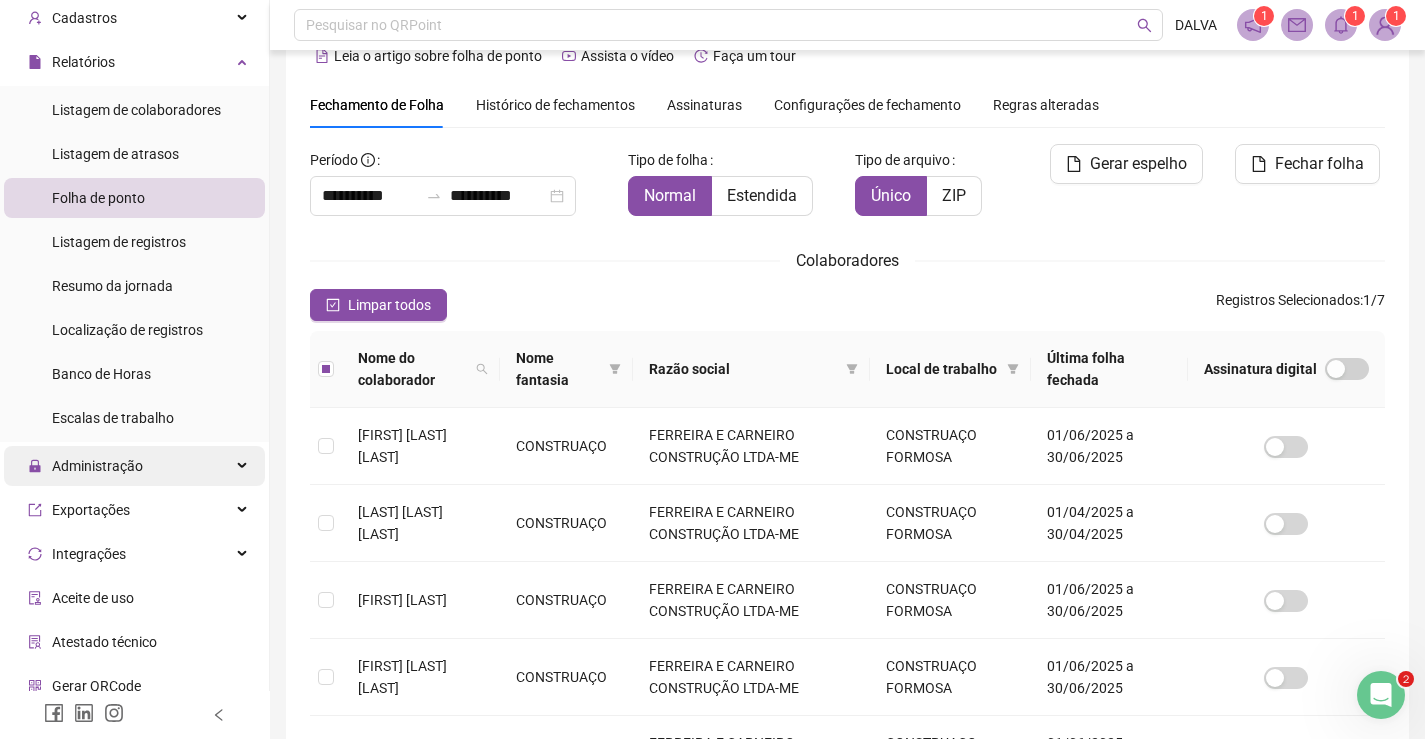 click on "Administração" at bounding box center (97, 466) 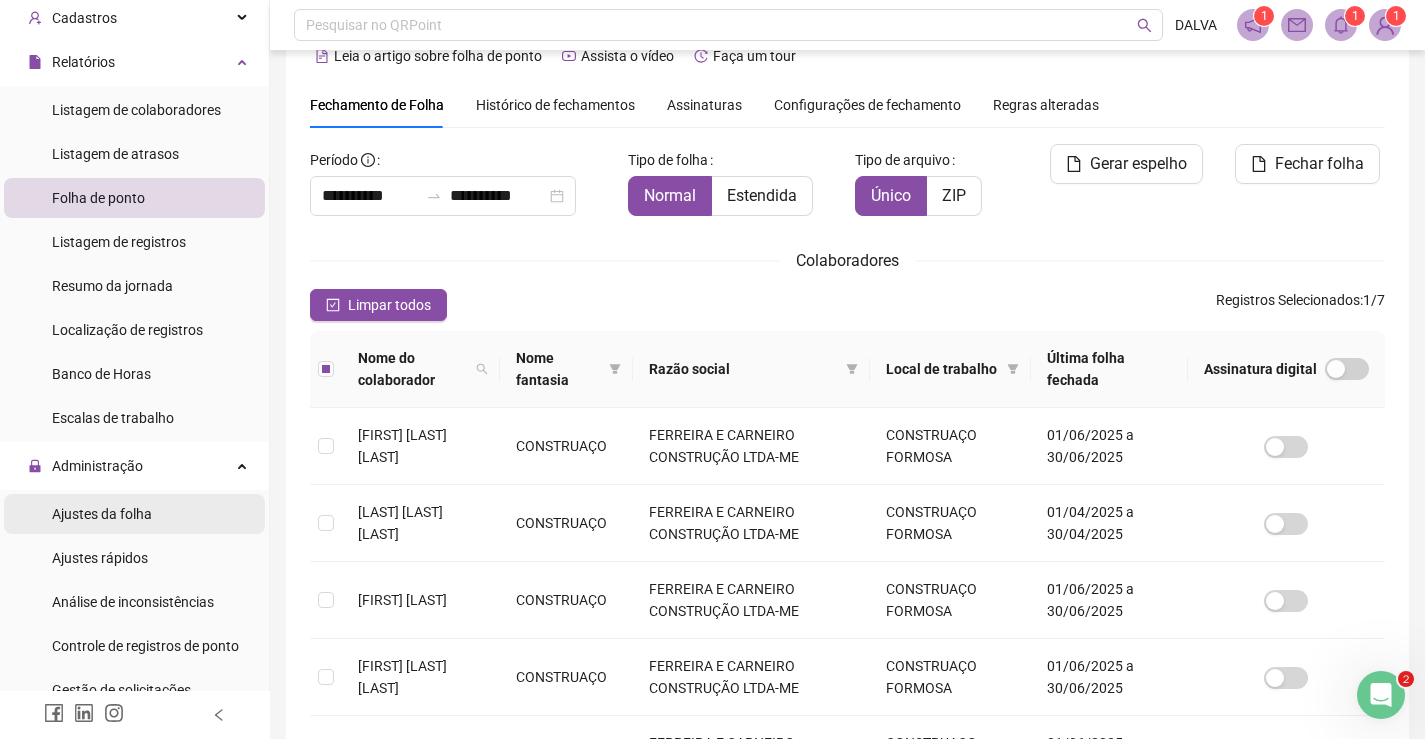 click on "Ajustes da folha" at bounding box center [102, 514] 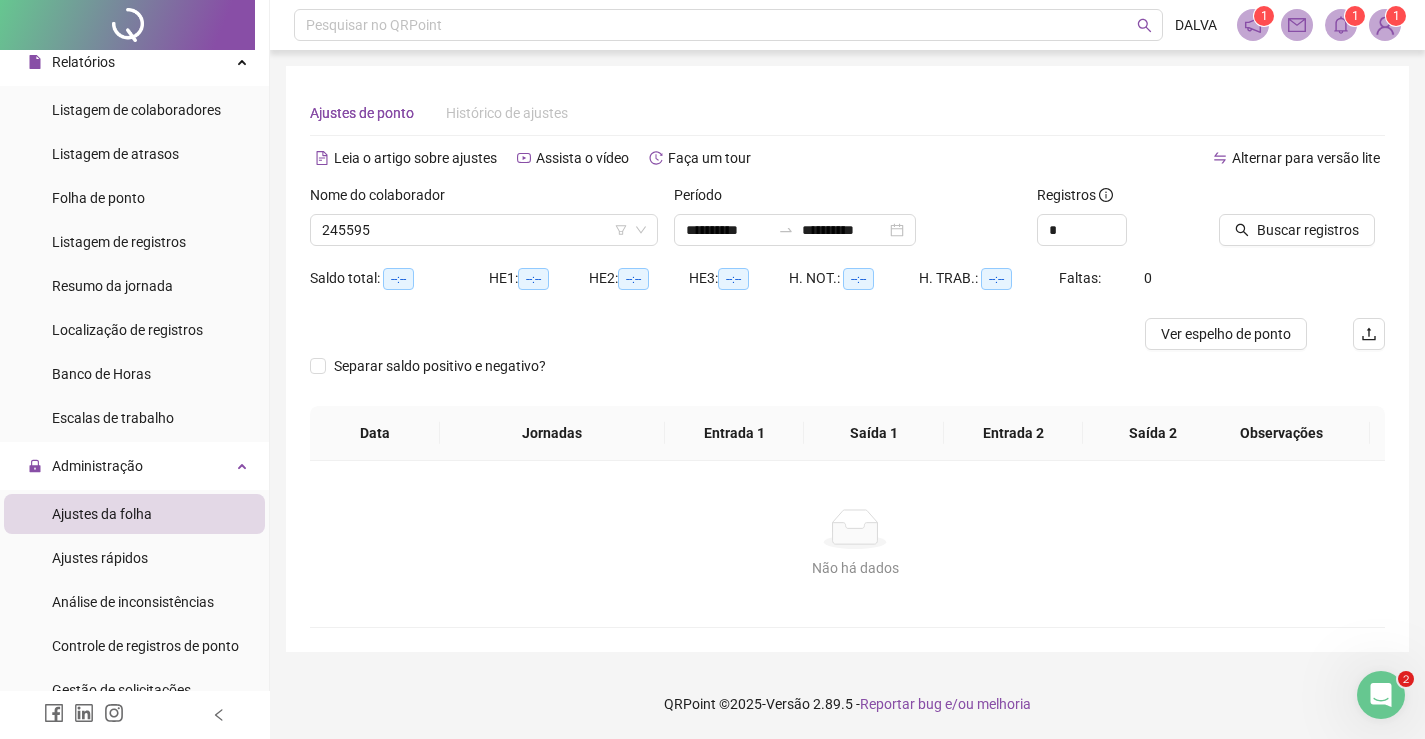 scroll, scrollTop: 0, scrollLeft: 0, axis: both 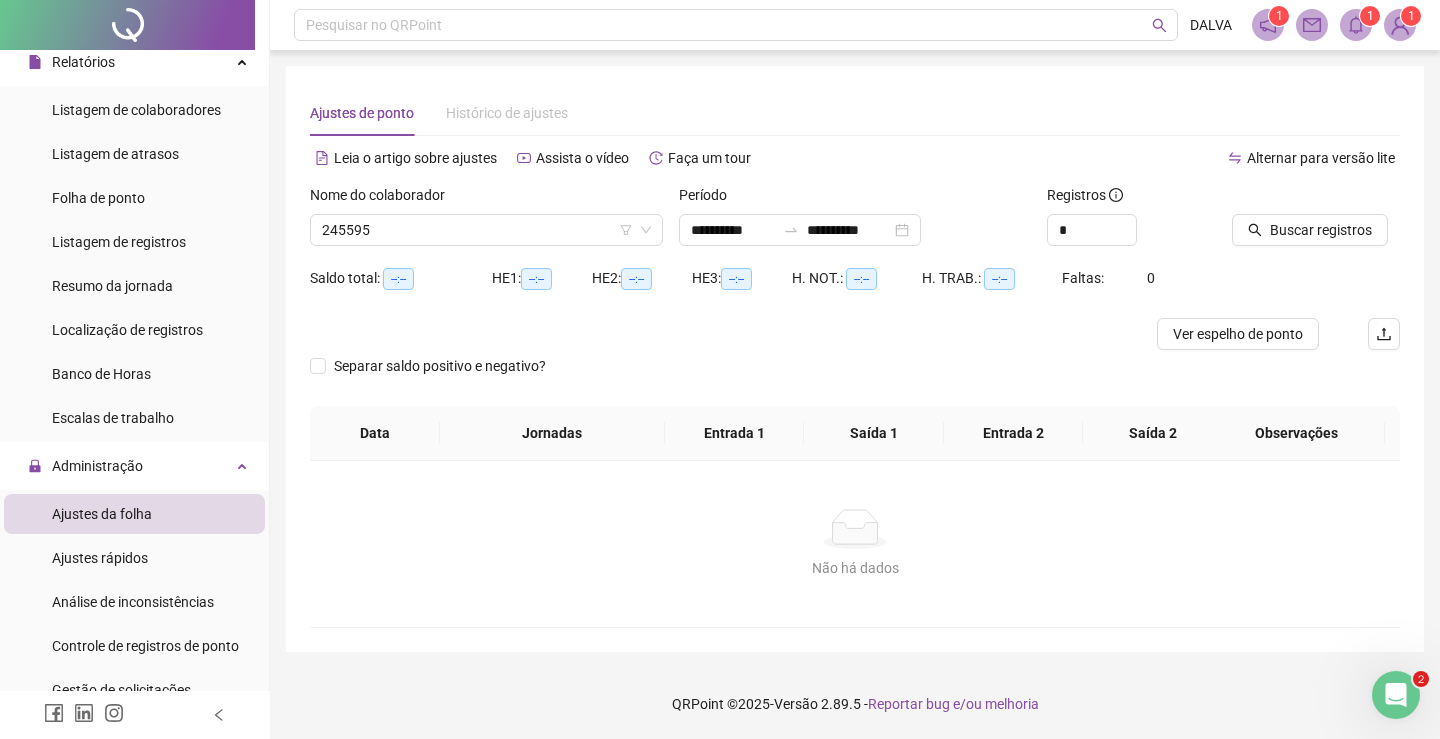 type on "**********" 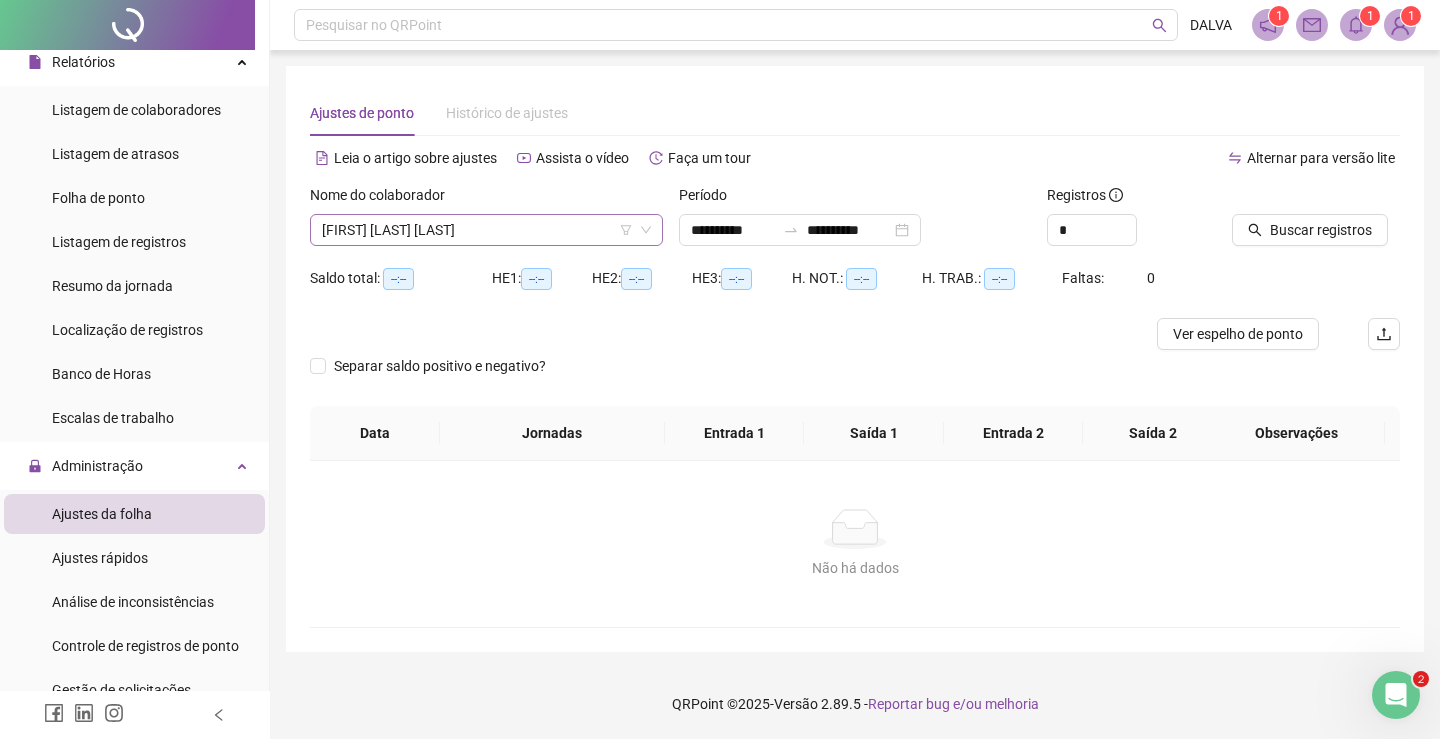 click on "[FIRST] [LAST] [LAST]" at bounding box center [486, 230] 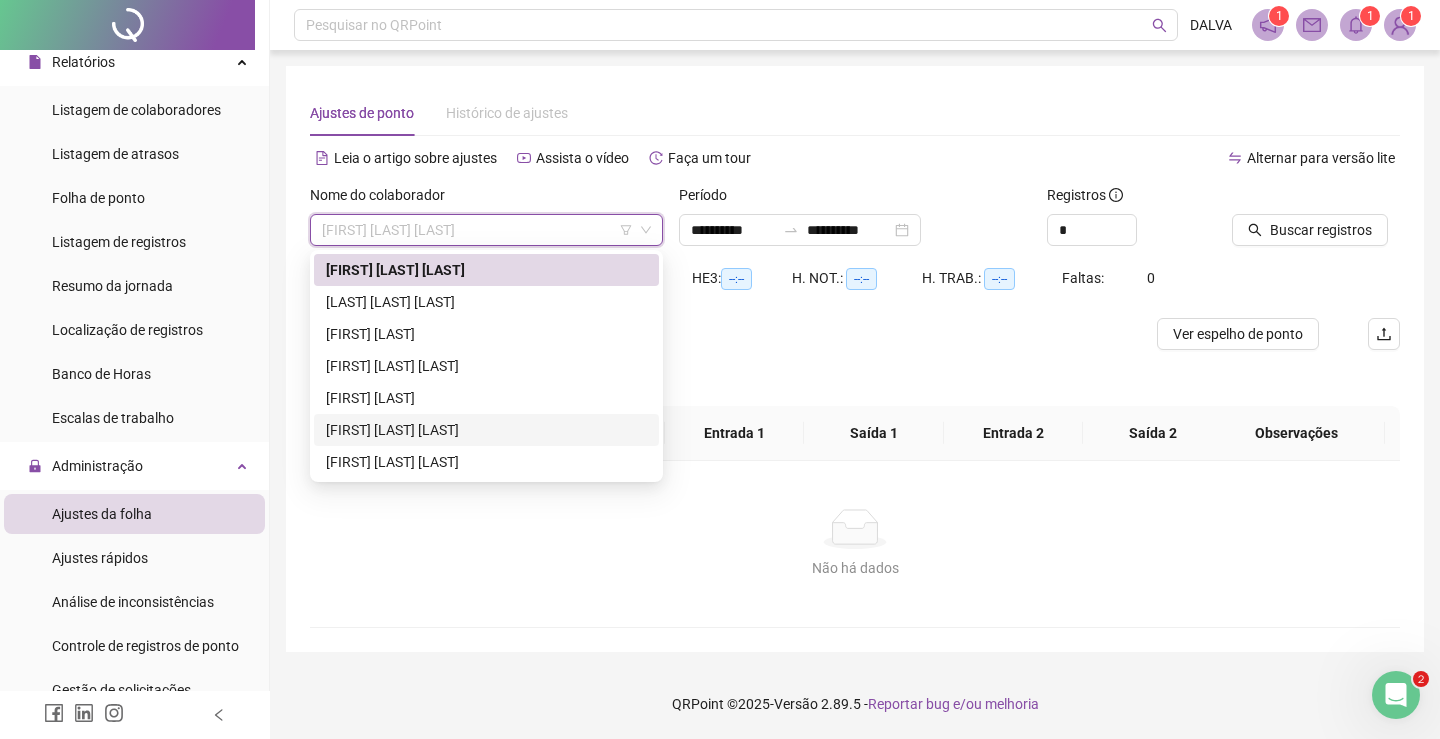 click on "[FIRST] [LAST] [LAST]" at bounding box center (486, 430) 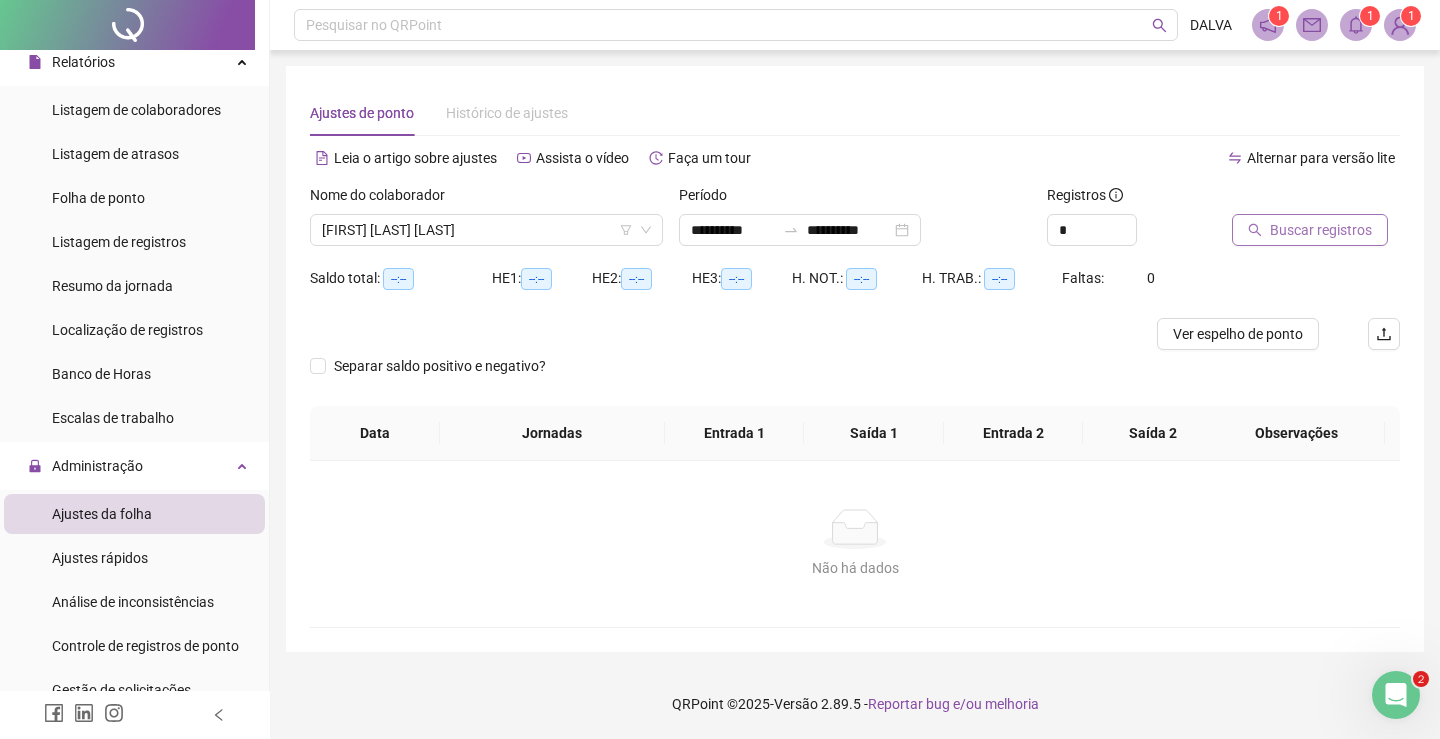 click on "Buscar registros" at bounding box center (1321, 230) 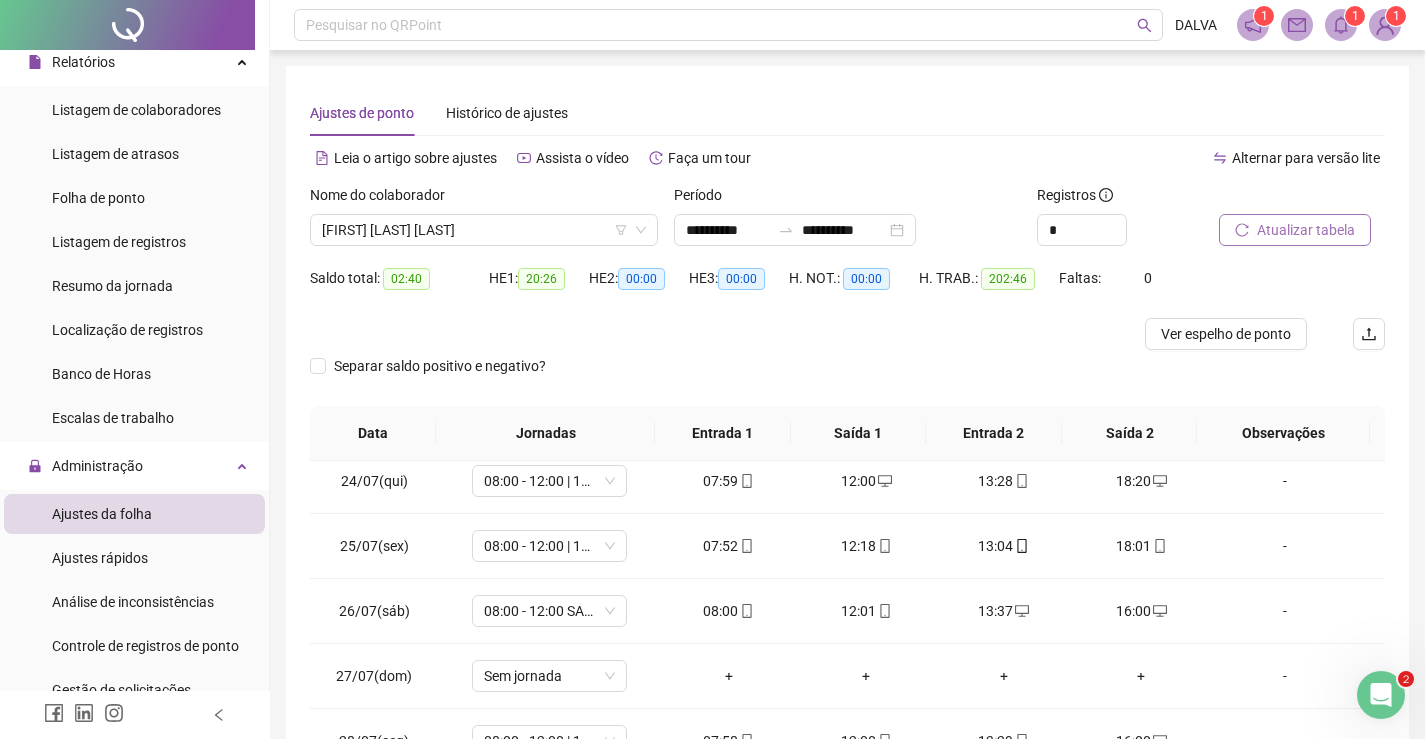scroll, scrollTop: 1588, scrollLeft: 0, axis: vertical 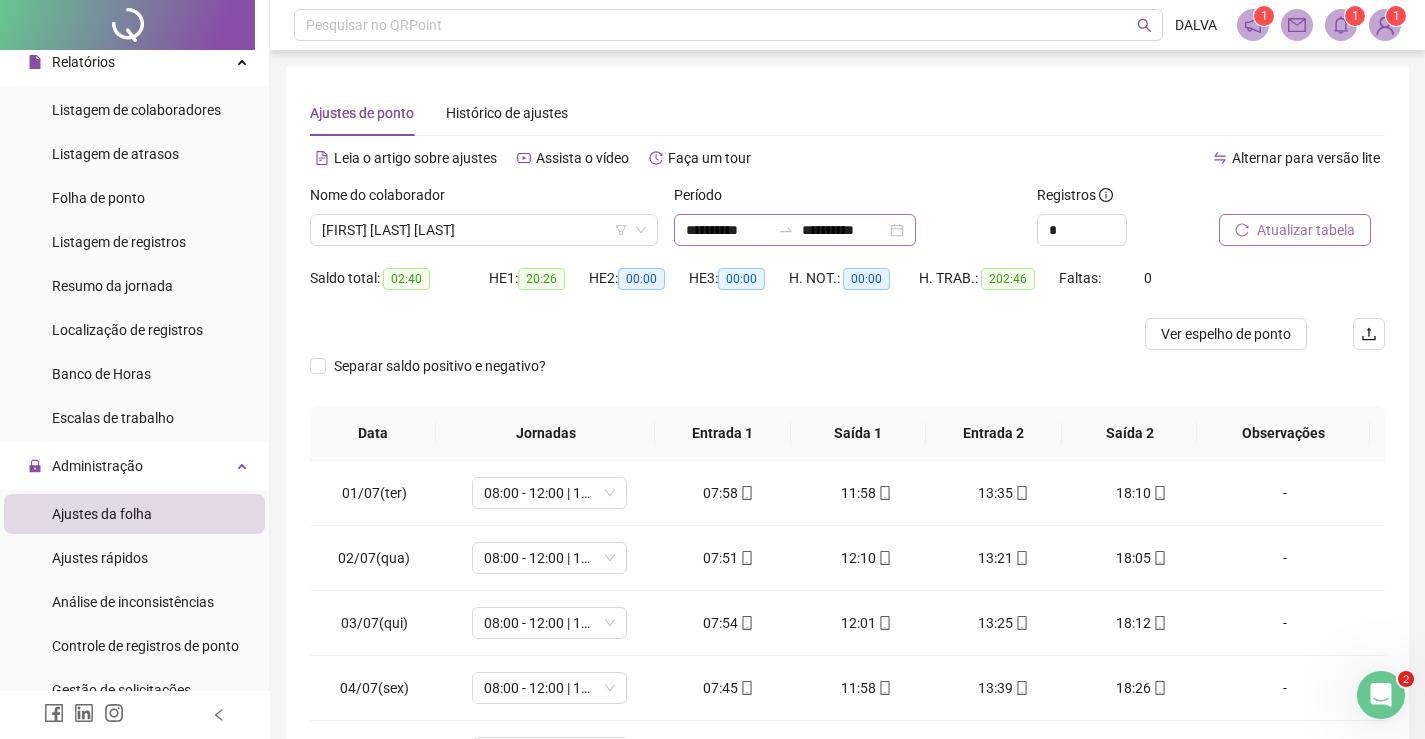 click on "**********" at bounding box center (795, 230) 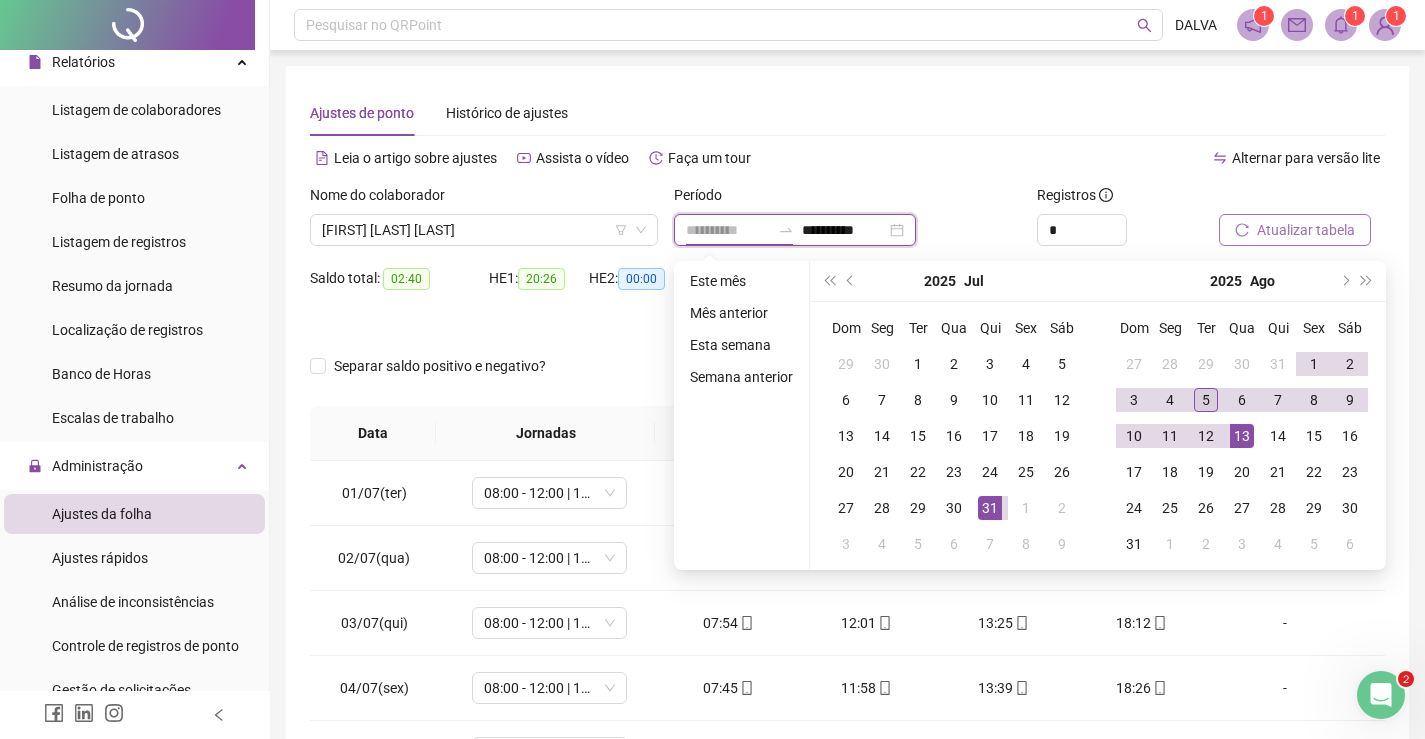 type on "**********" 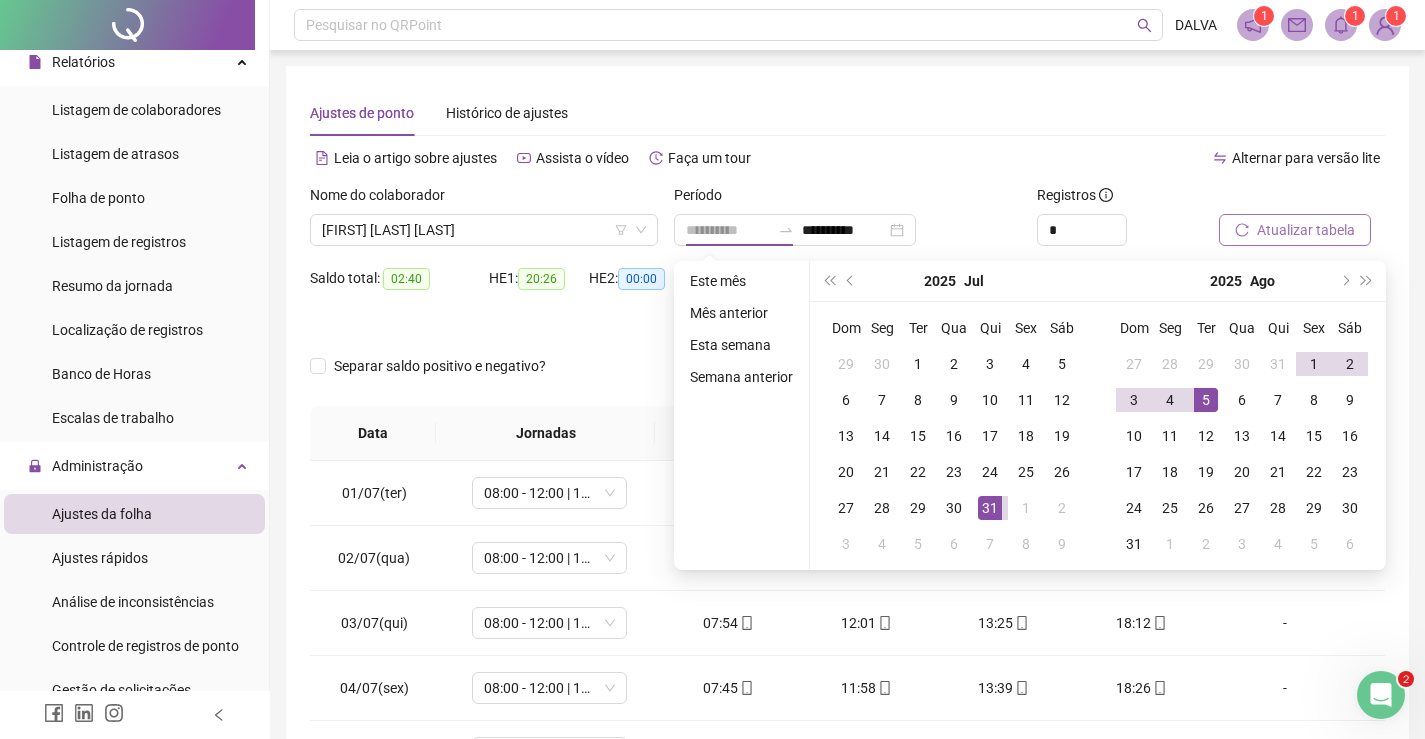 click on "5" at bounding box center (1206, 400) 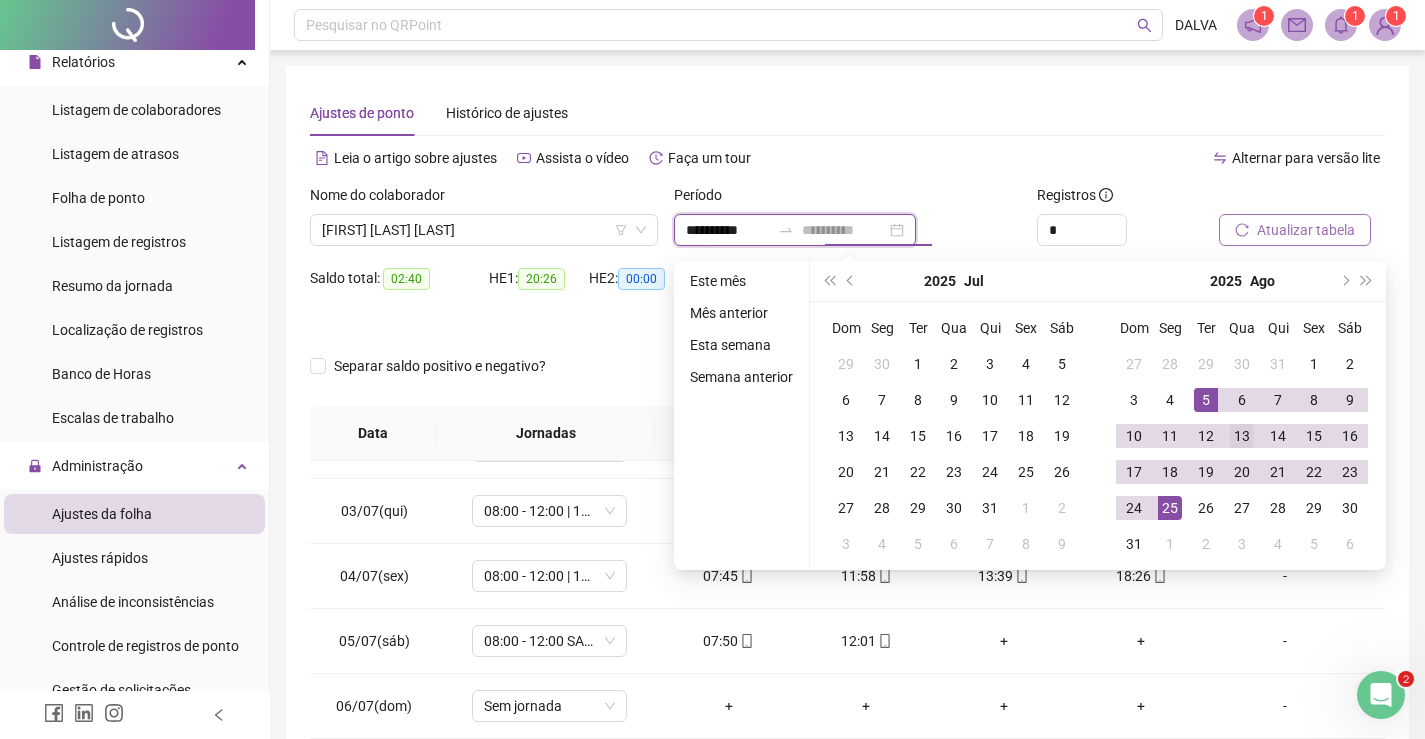 scroll, scrollTop: 100, scrollLeft: 0, axis: vertical 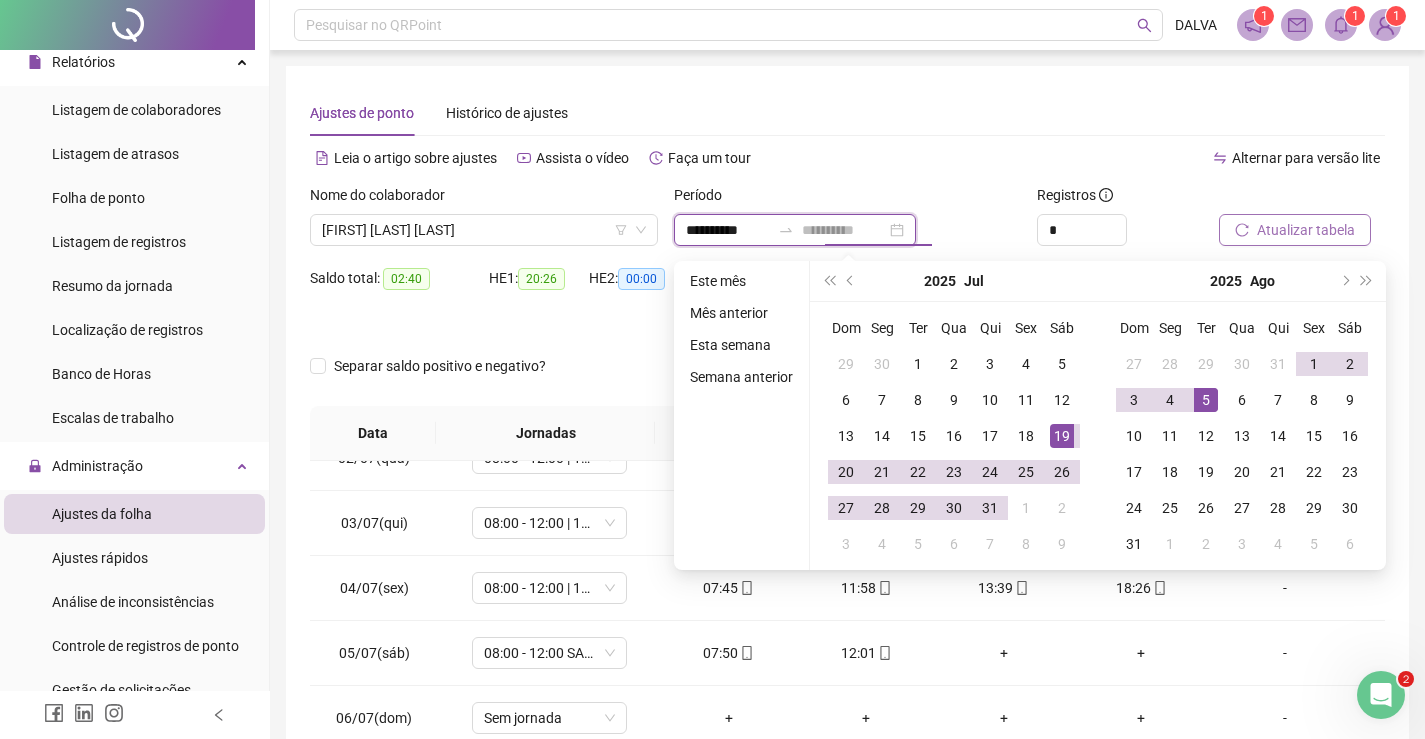 type on "**********" 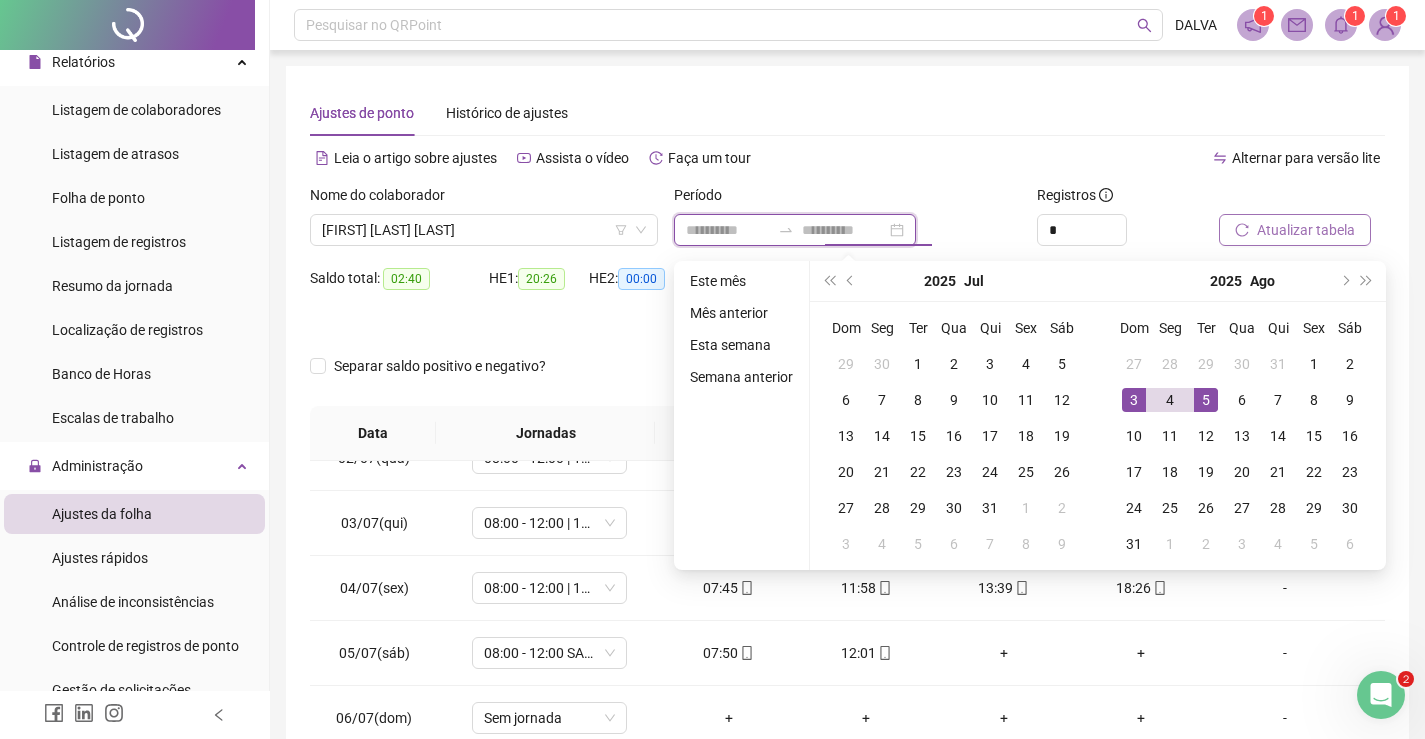 type on "**********" 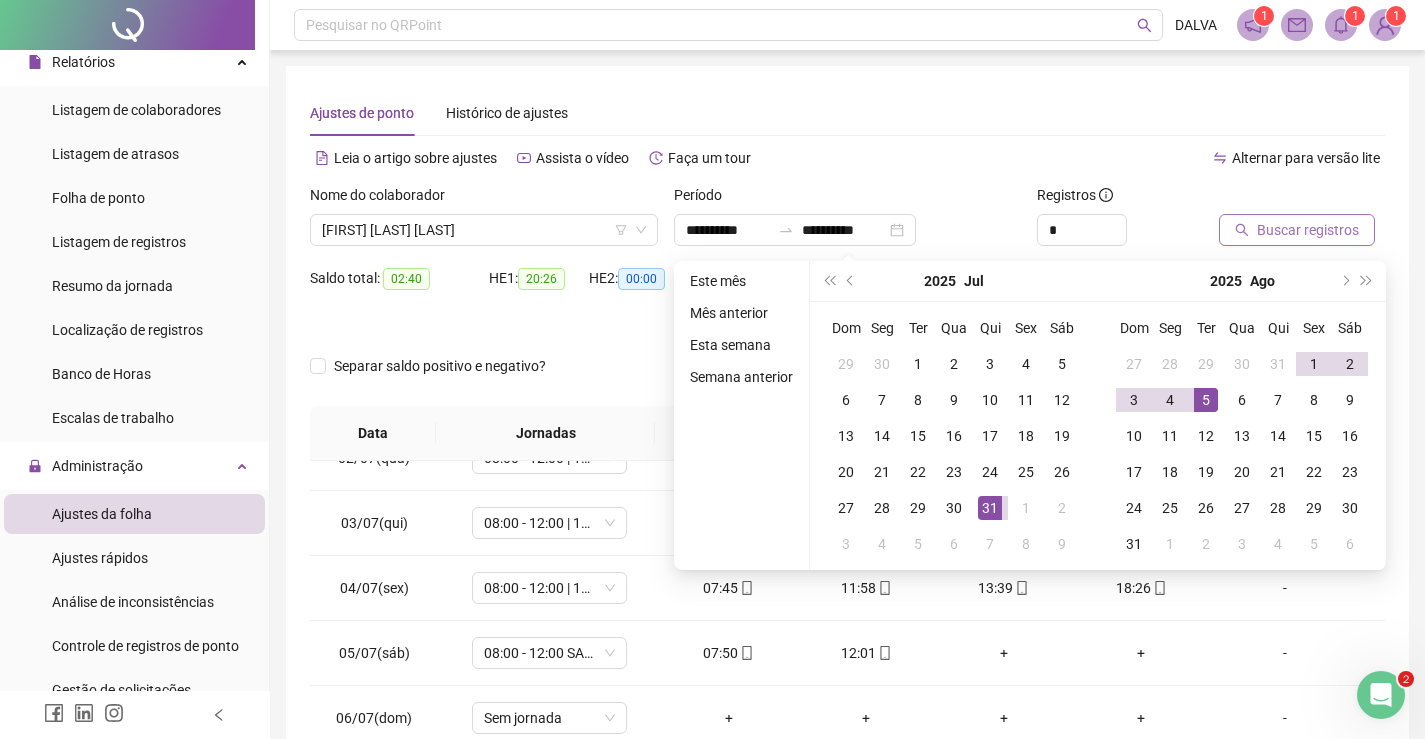 type on "**********" 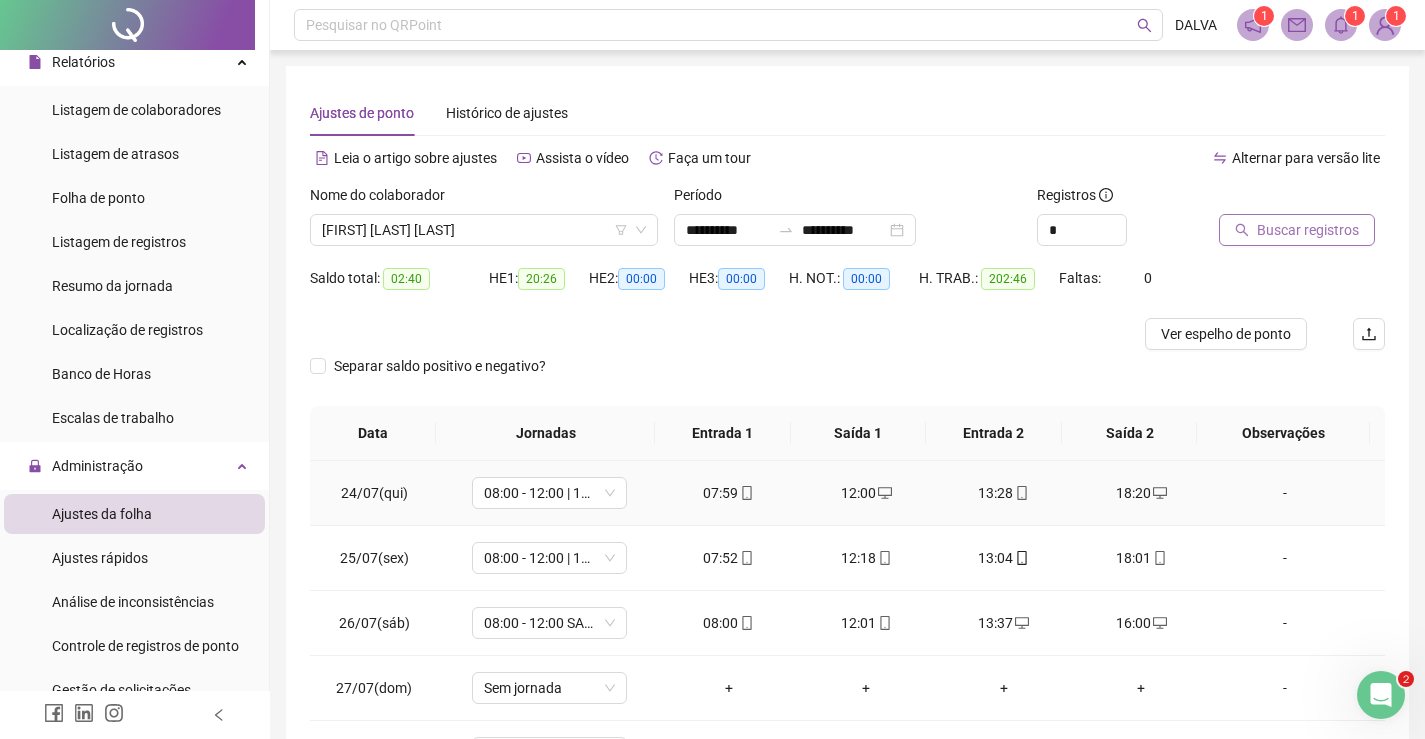scroll, scrollTop: 1588, scrollLeft: 0, axis: vertical 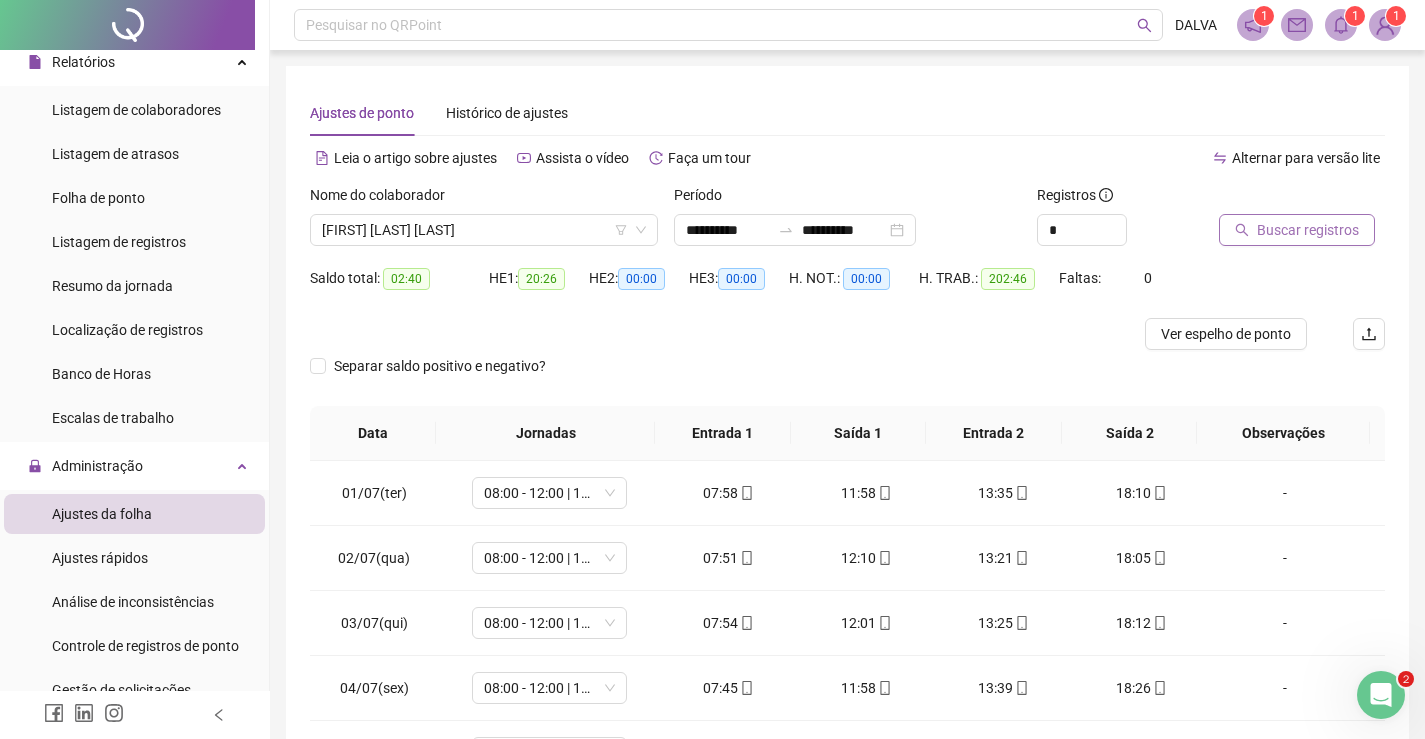 click on "Buscar registros" at bounding box center [1308, 230] 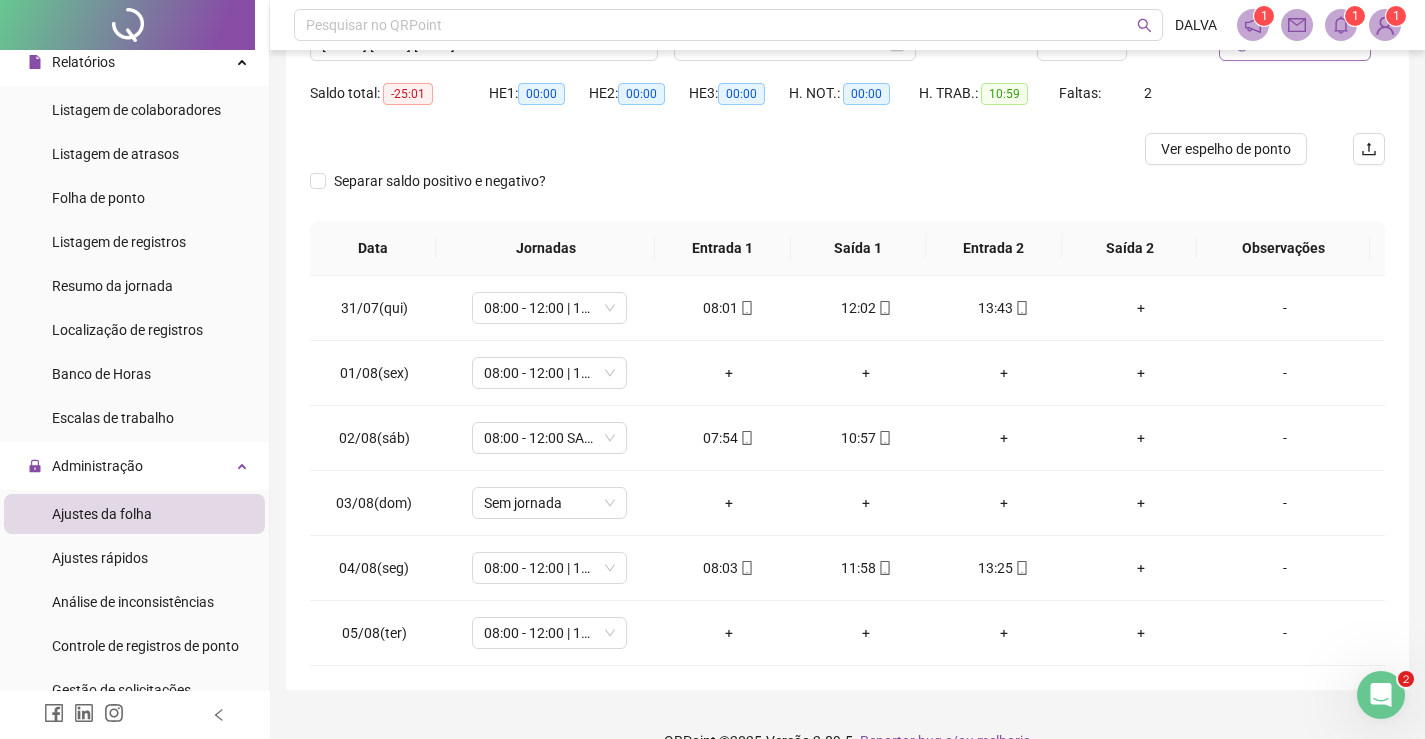 scroll, scrollTop: 222, scrollLeft: 0, axis: vertical 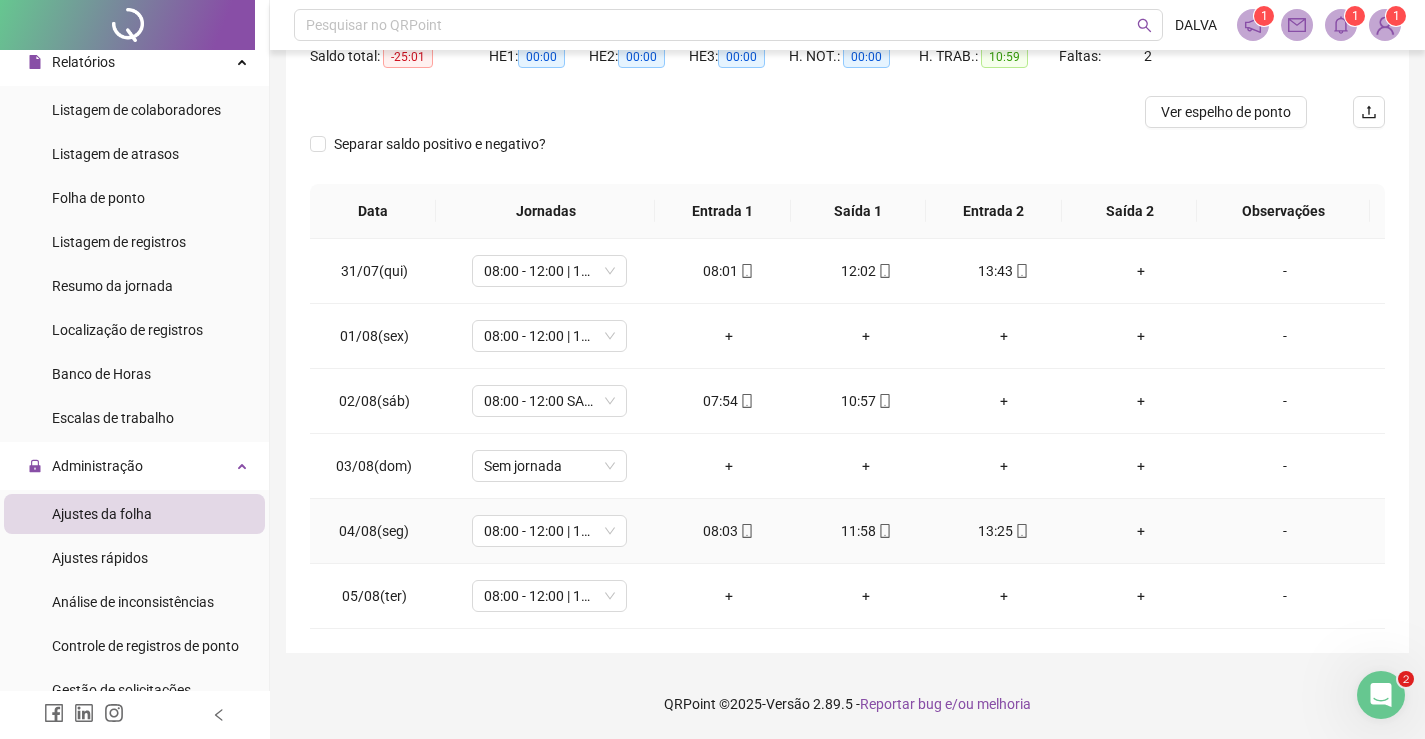 click on "+" at bounding box center [1142, 531] 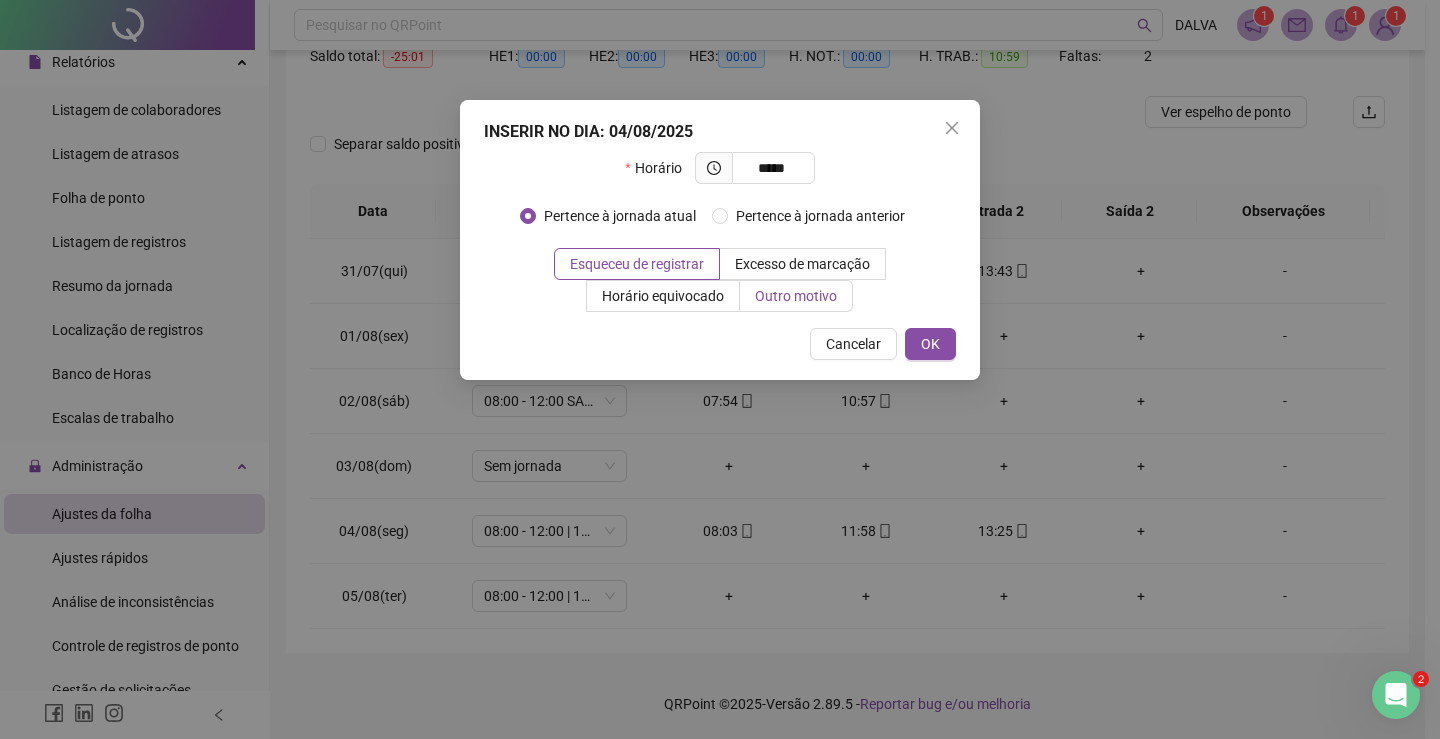 type on "*****" 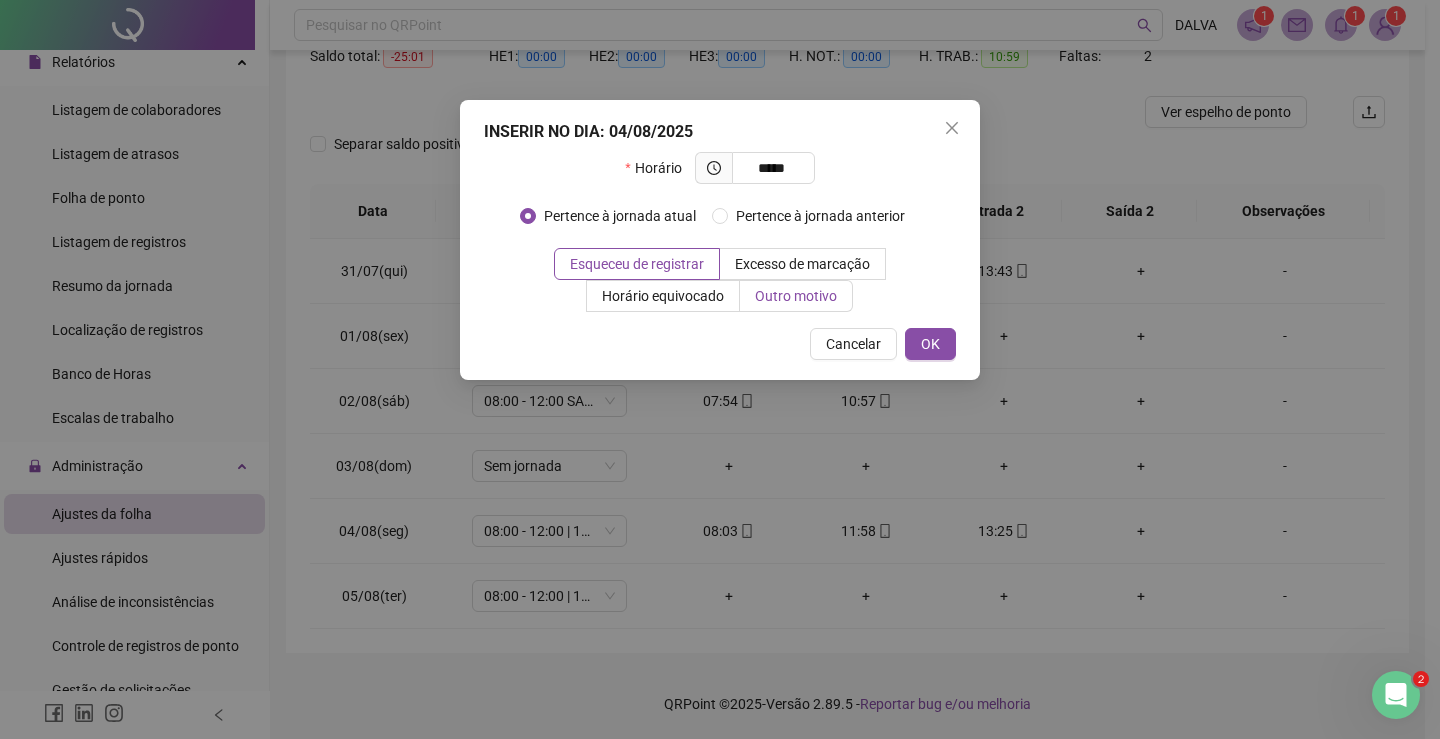 click on "Outro motivo" at bounding box center [796, 296] 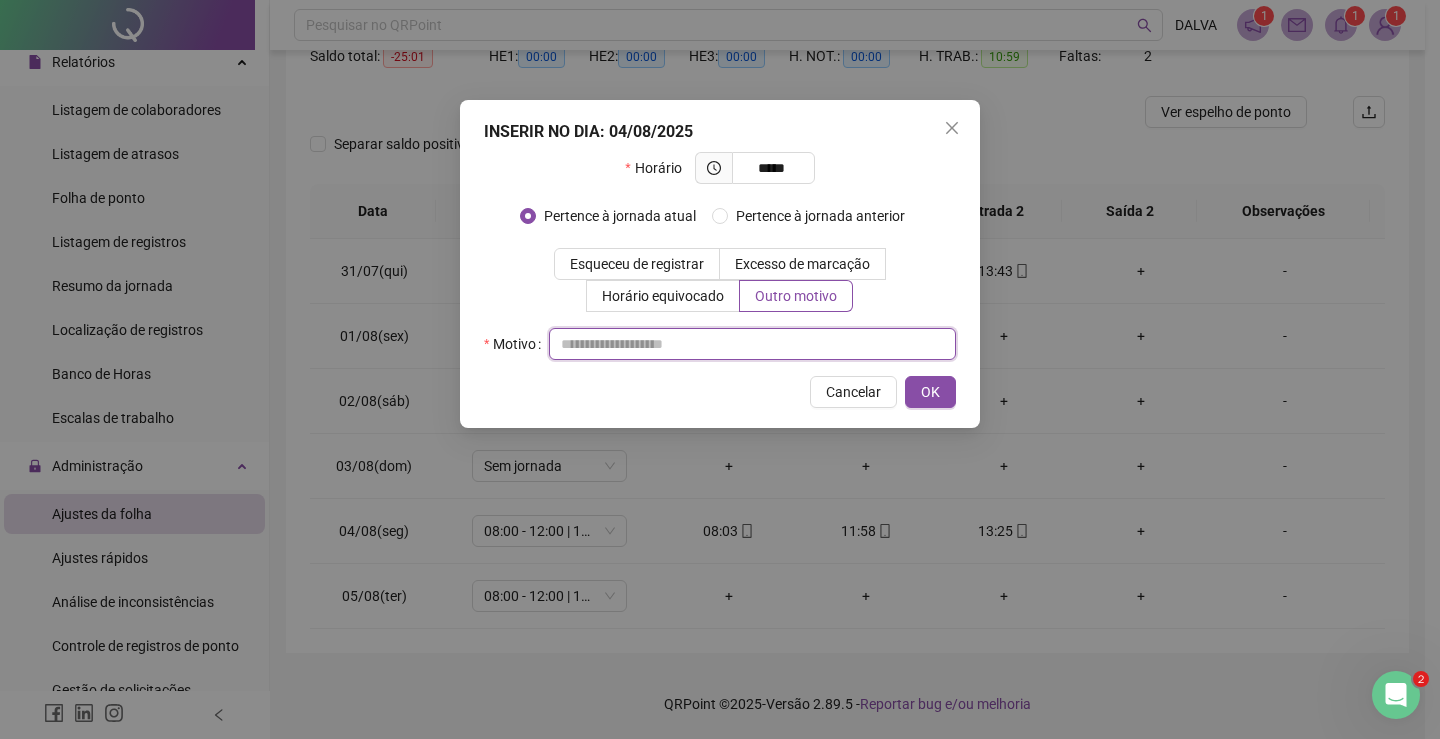 click at bounding box center (752, 344) 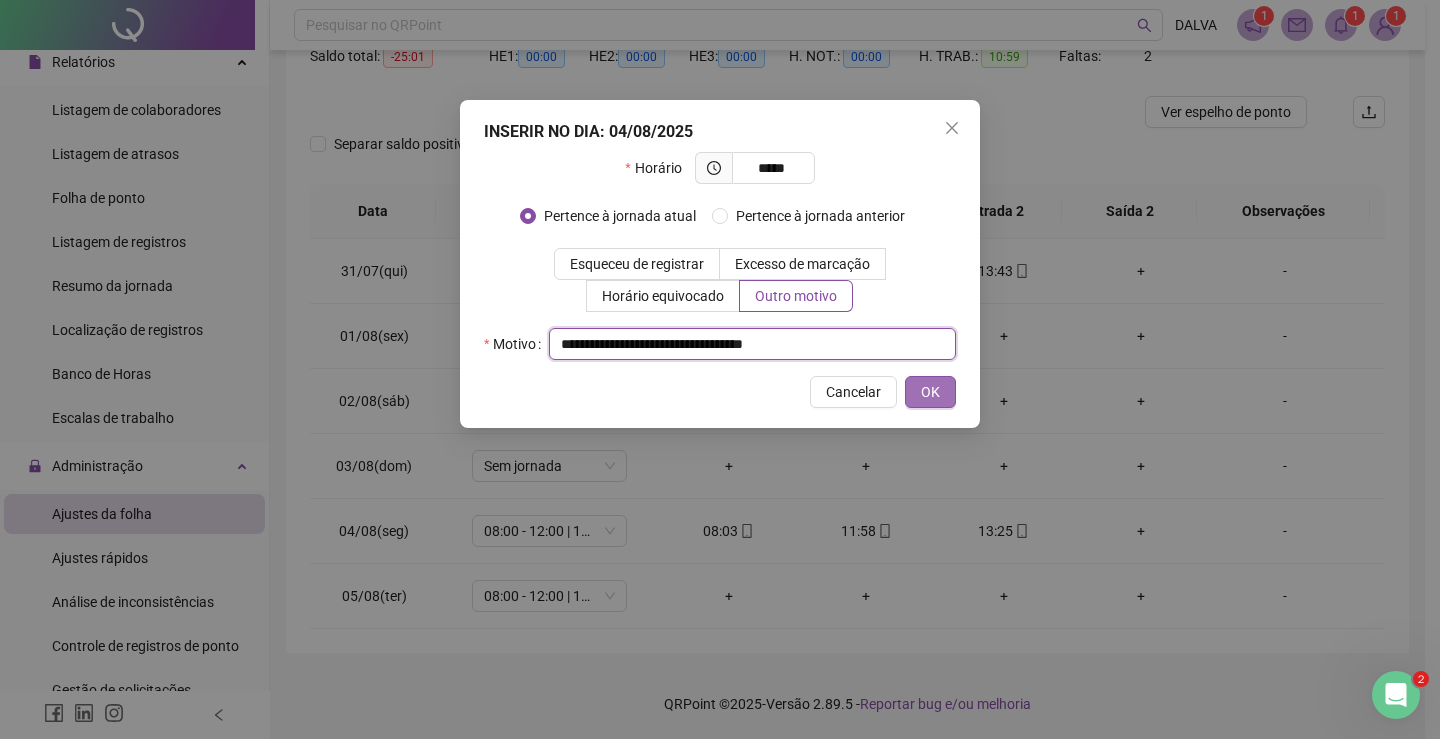 type on "**********" 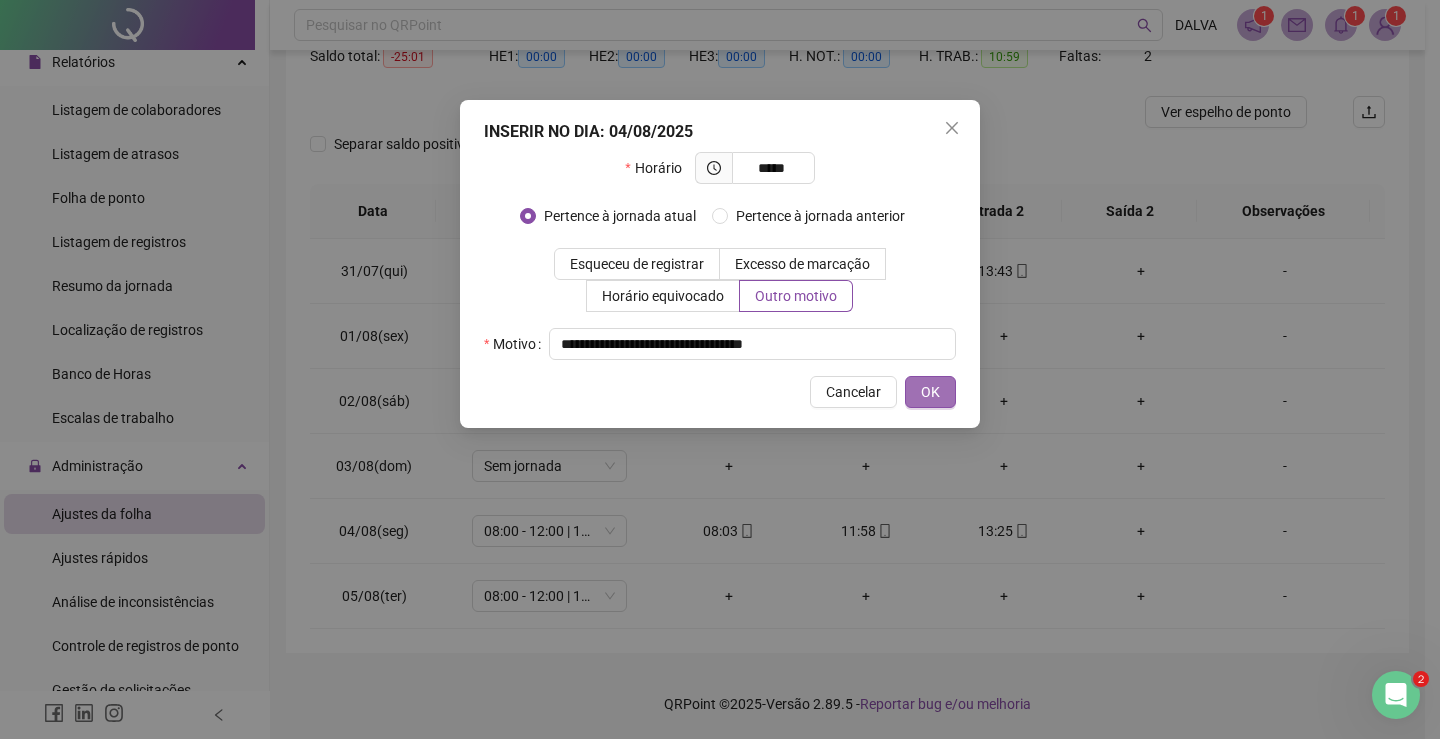 click on "OK" at bounding box center [930, 392] 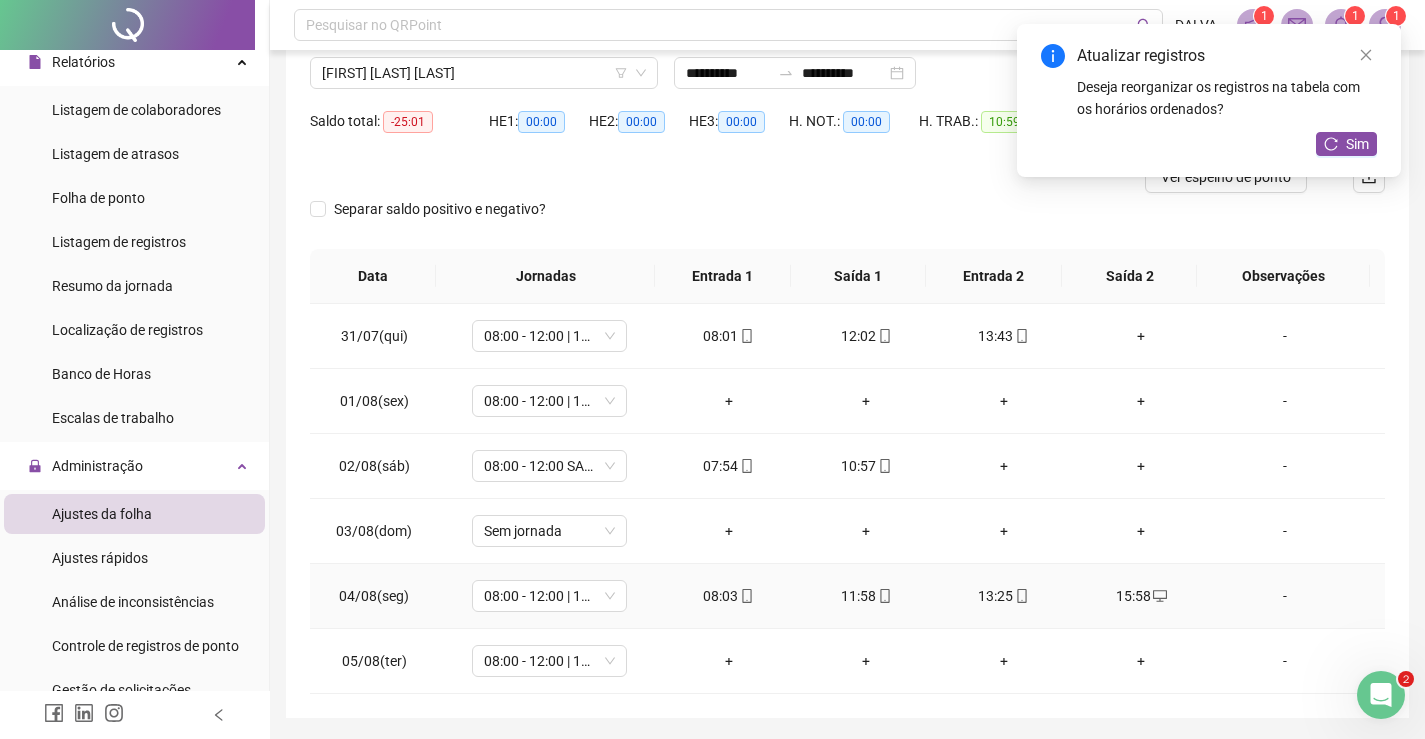 scroll, scrollTop: 122, scrollLeft: 0, axis: vertical 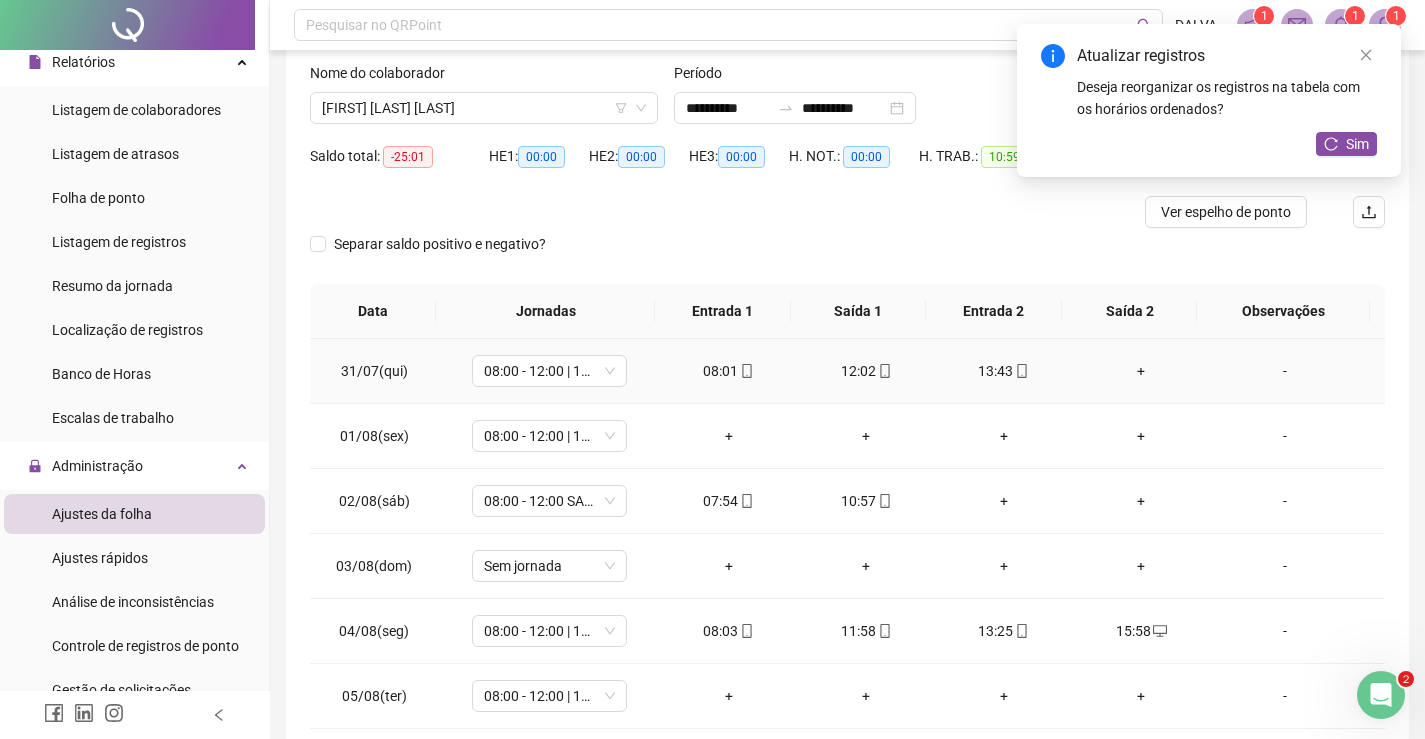 click on "+" at bounding box center [1142, 371] 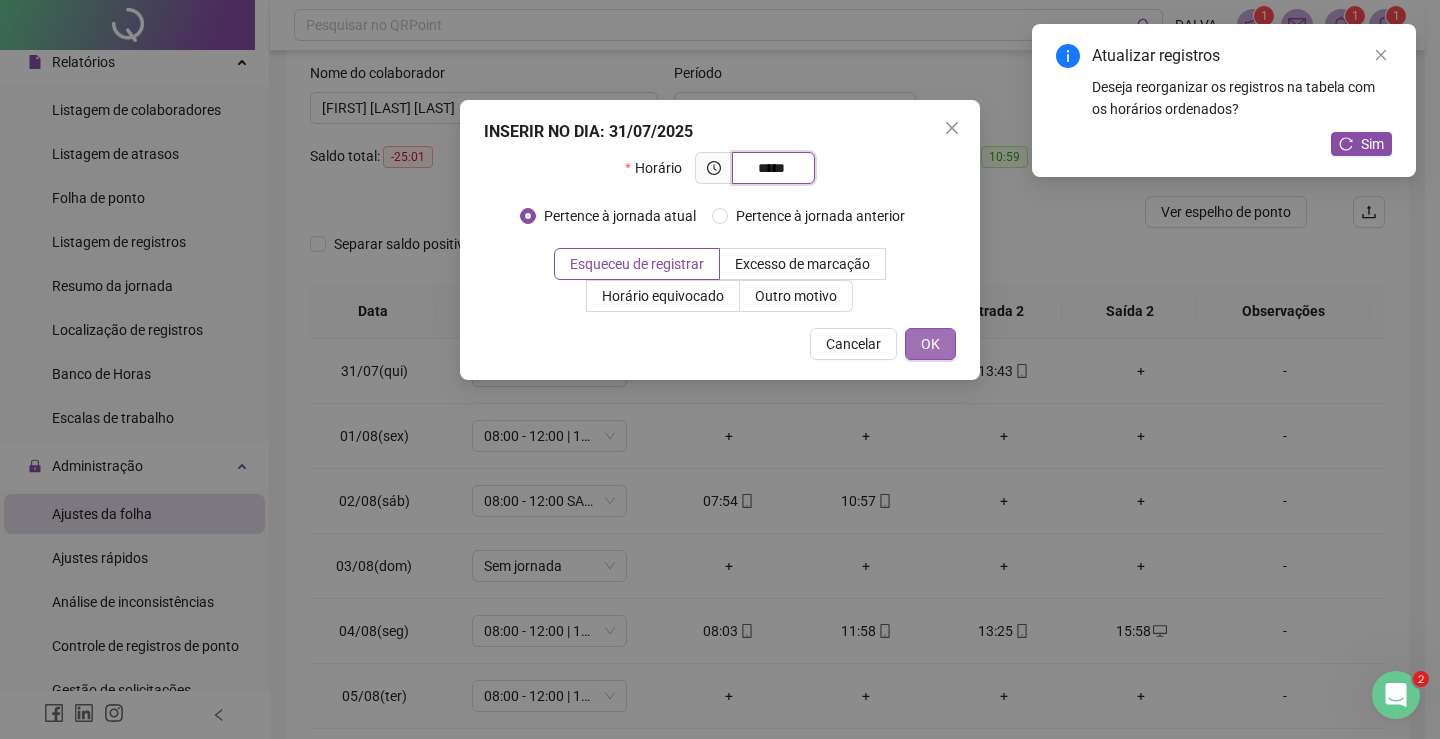 type on "*****" 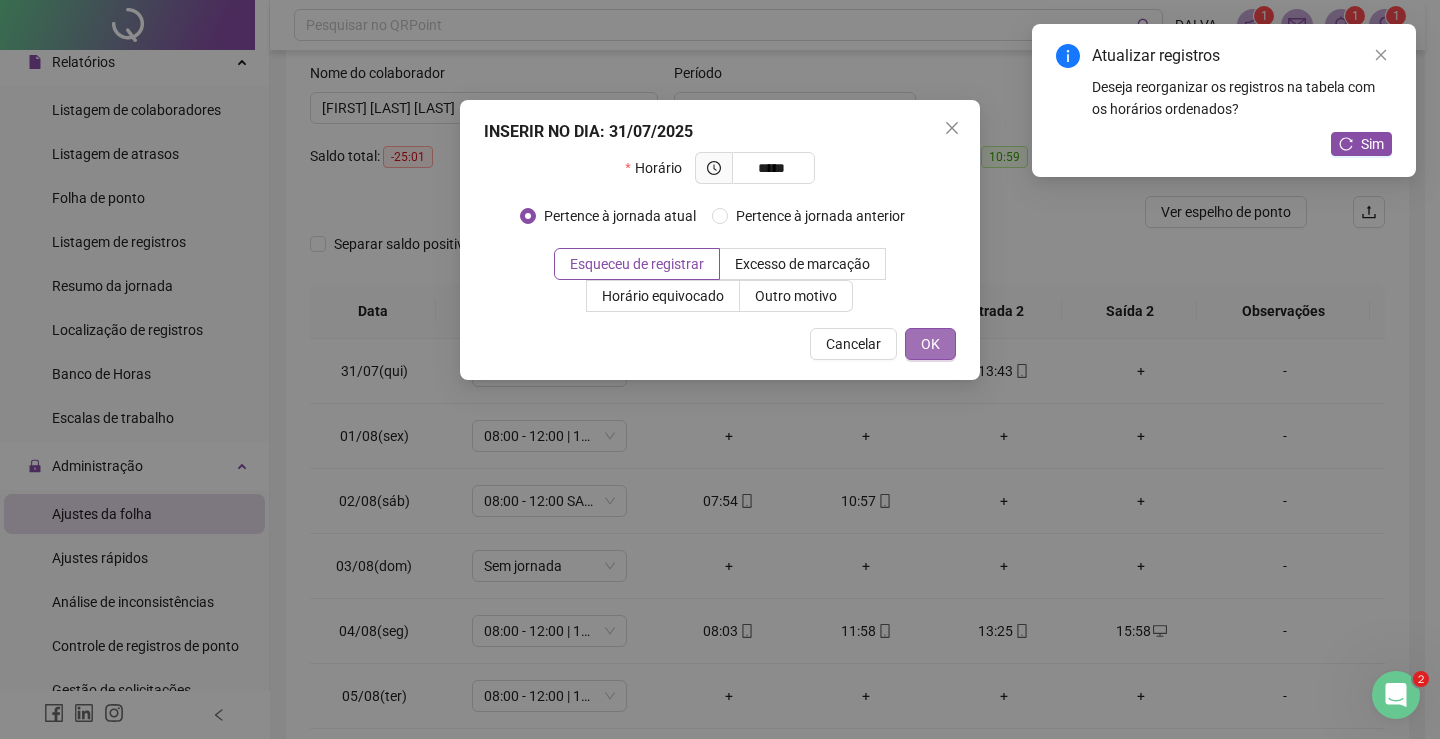 click on "OK" at bounding box center (930, 344) 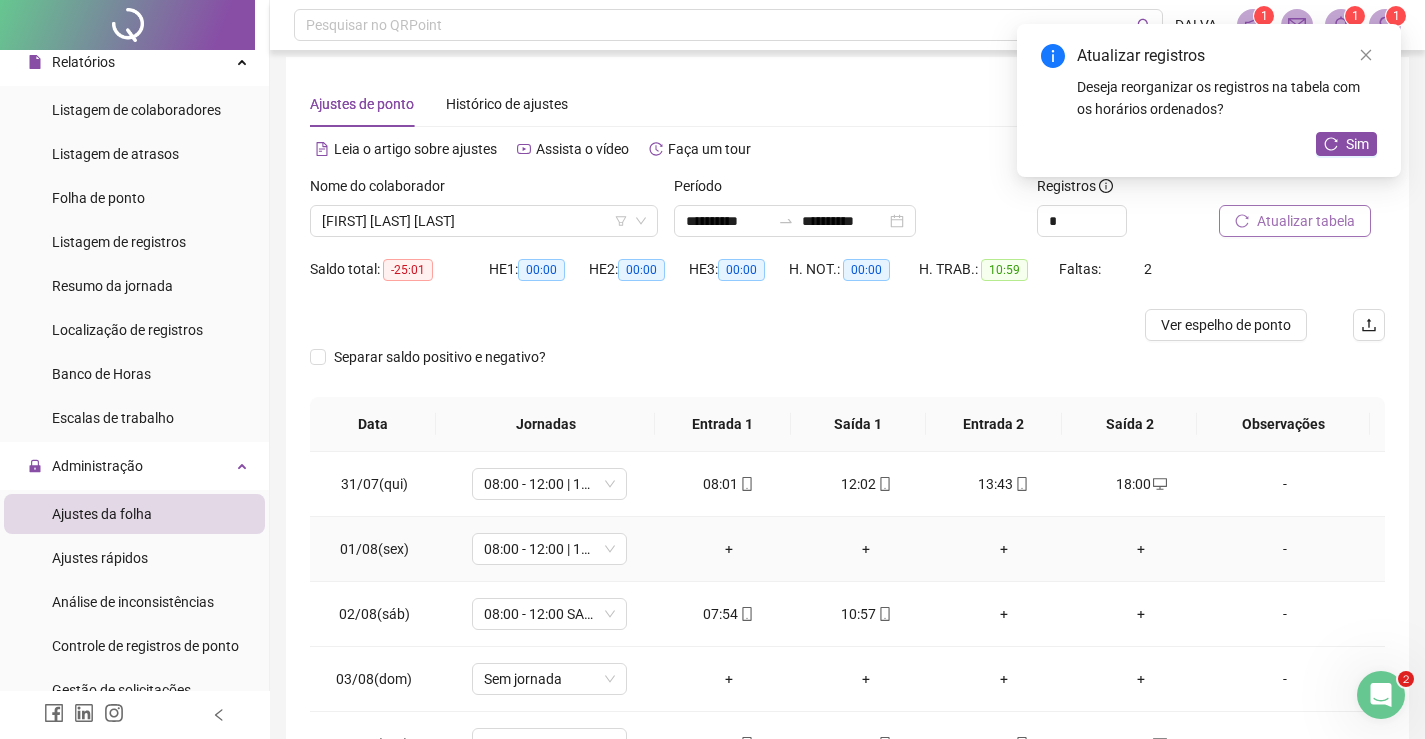 scroll, scrollTop: 0, scrollLeft: 0, axis: both 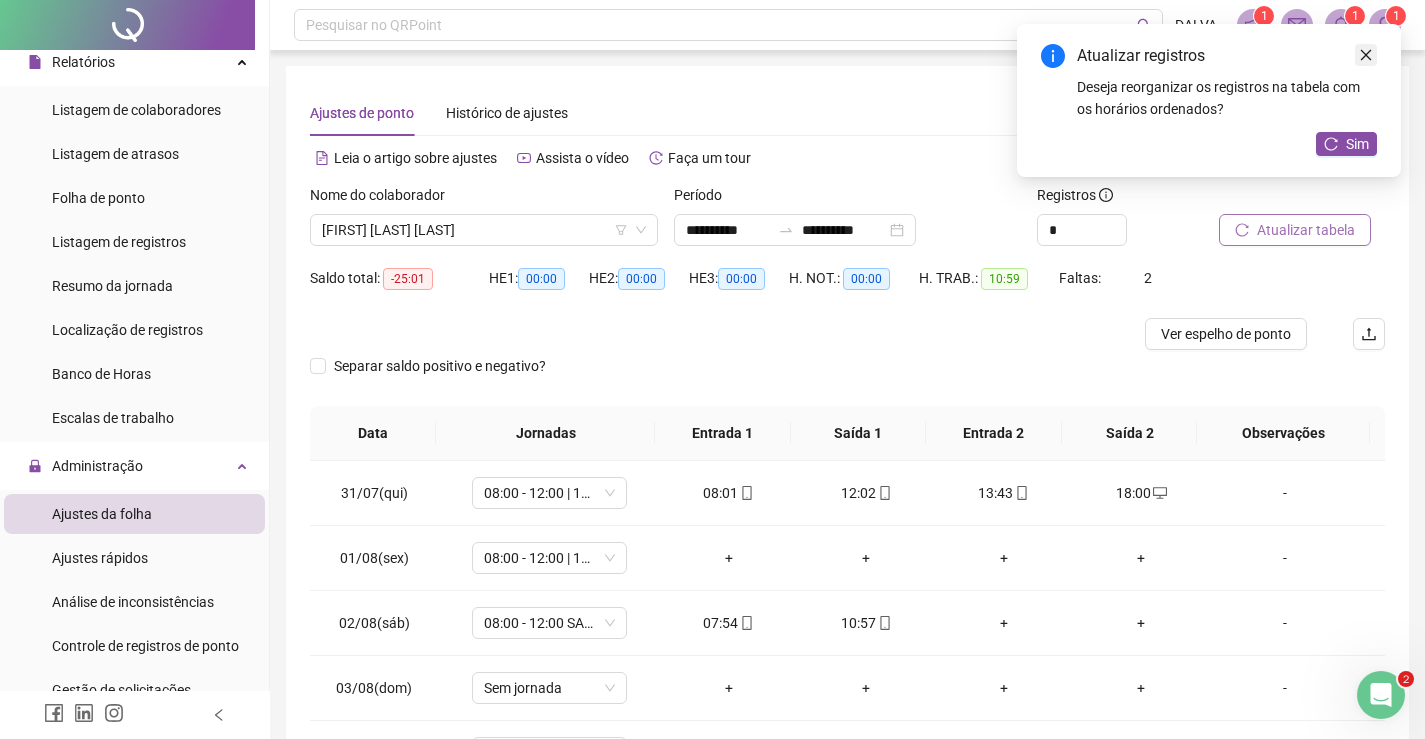 click at bounding box center [1366, 55] 